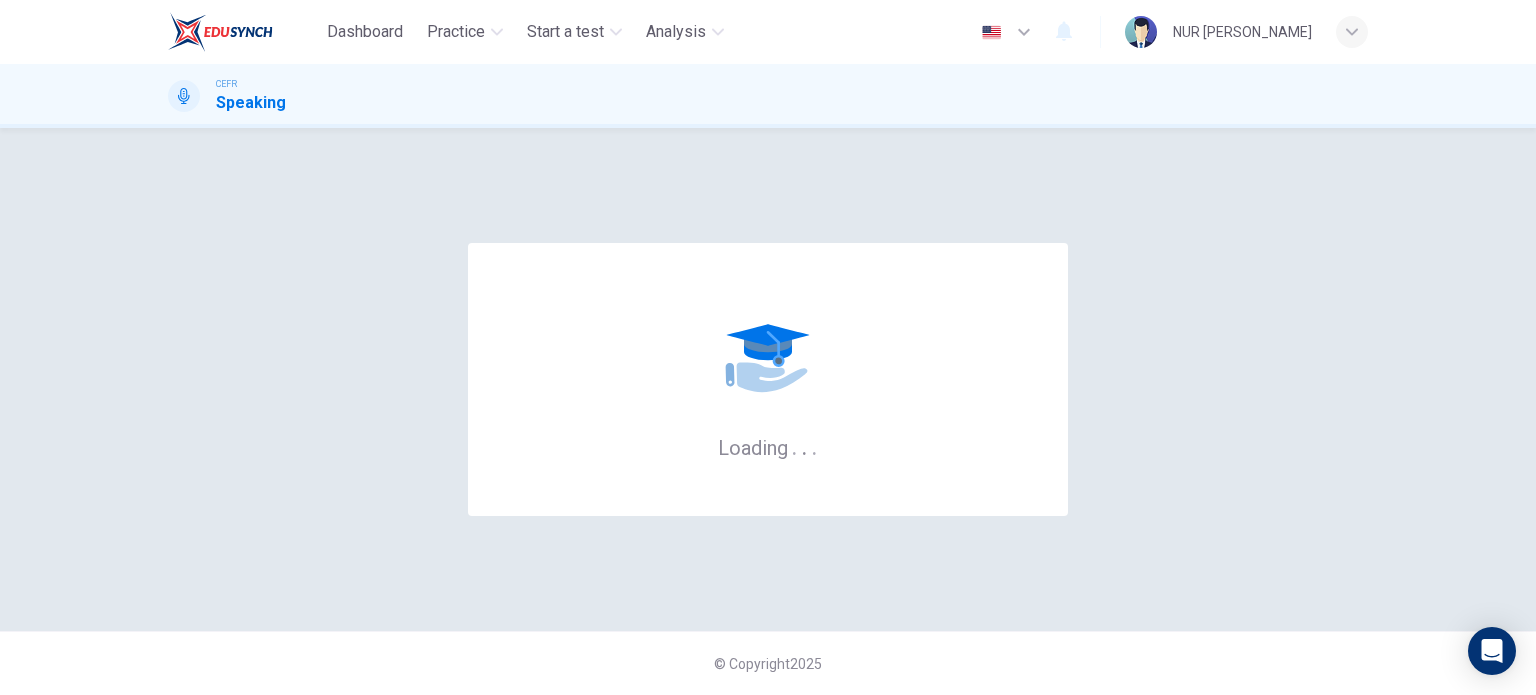 scroll, scrollTop: 0, scrollLeft: 0, axis: both 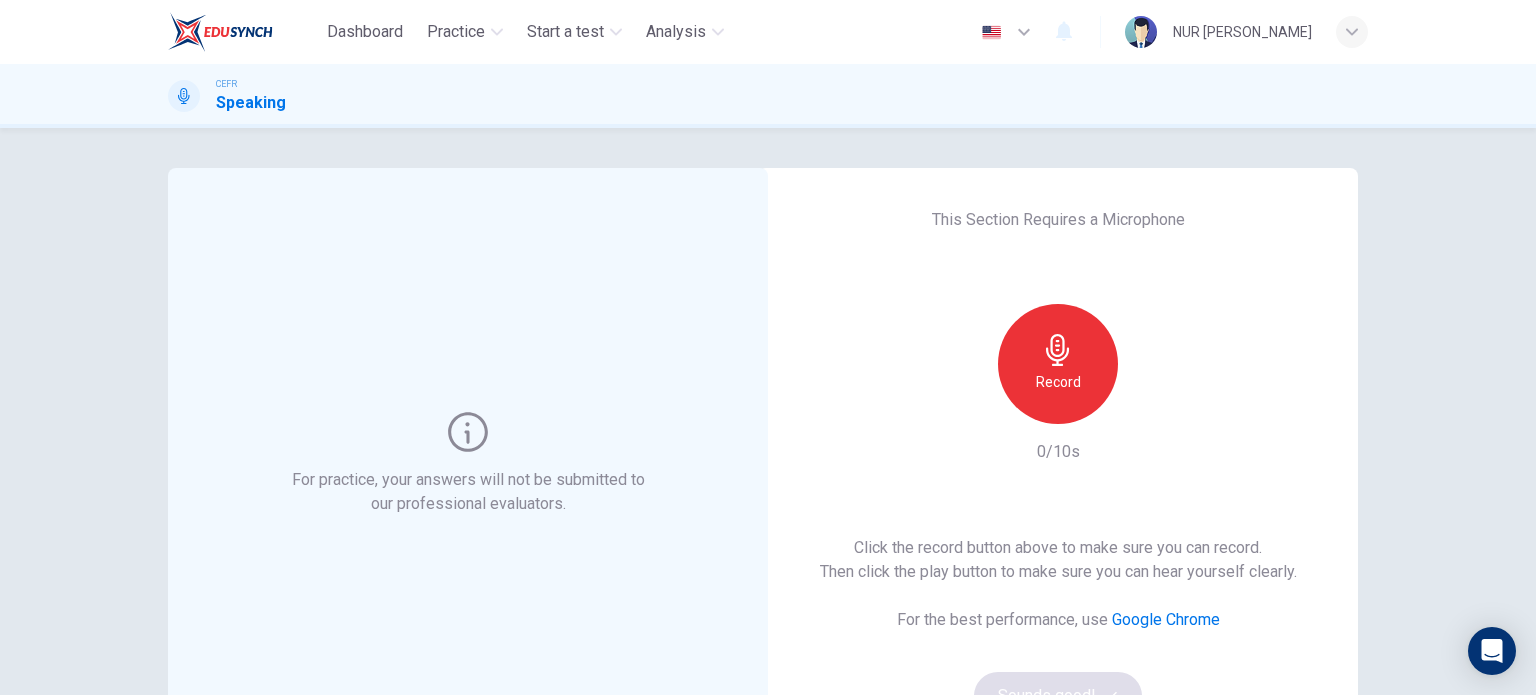 click 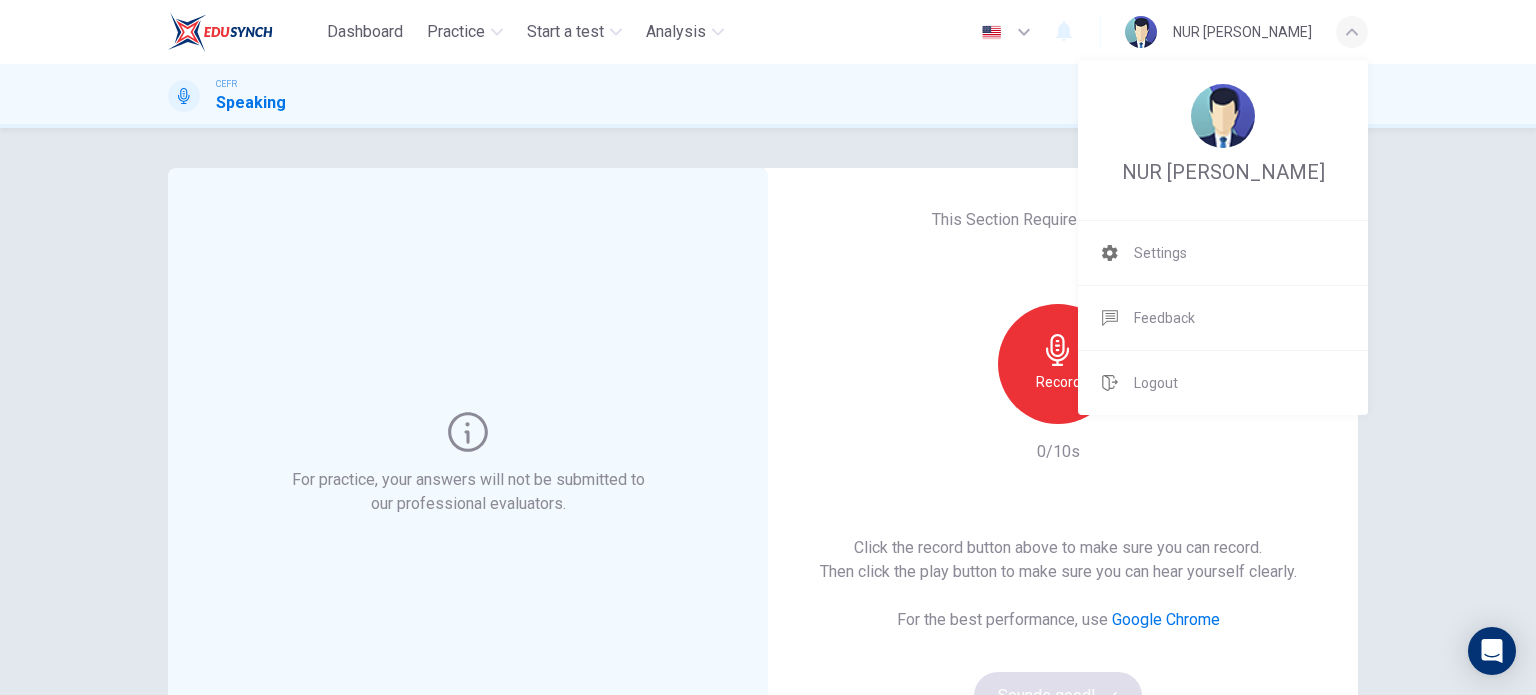click at bounding box center [768, 347] 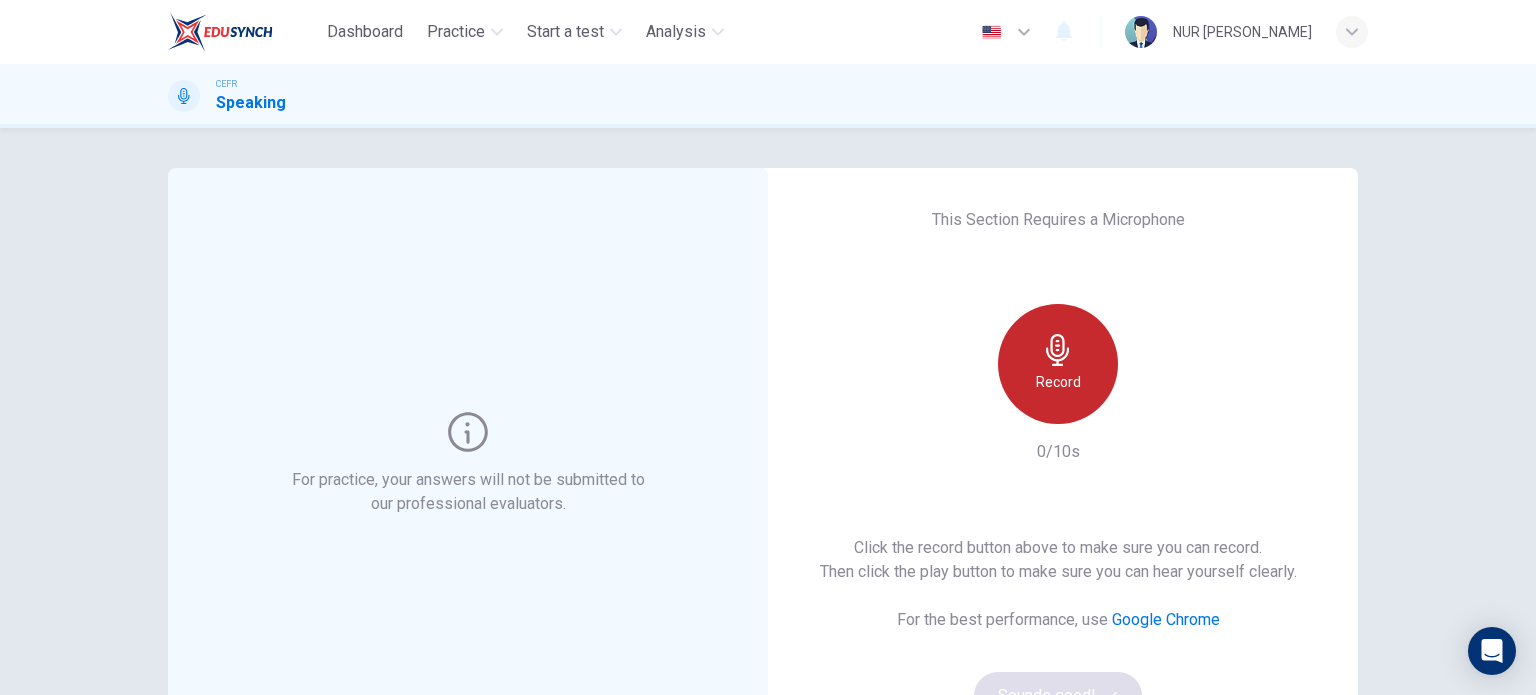 click on "Record" at bounding box center [1058, 364] 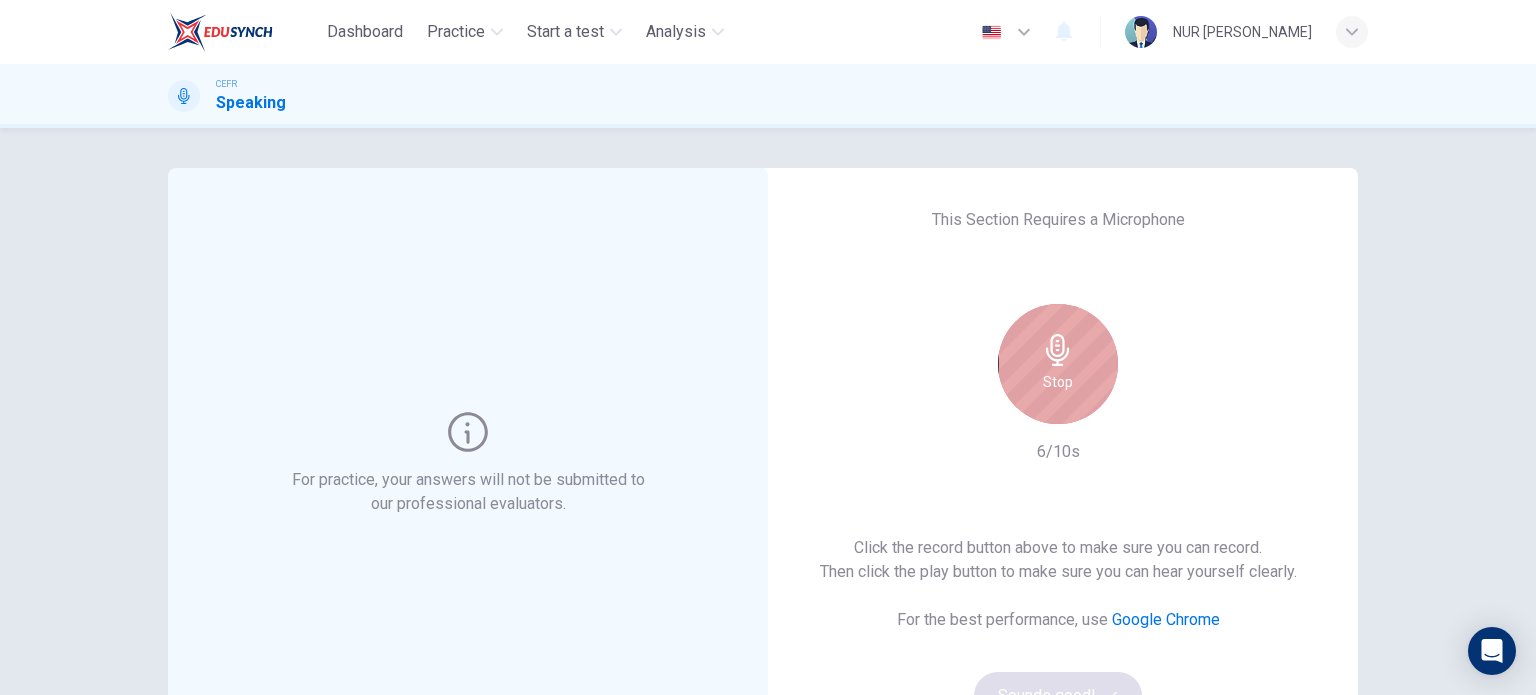 click on "Stop" at bounding box center (1058, 364) 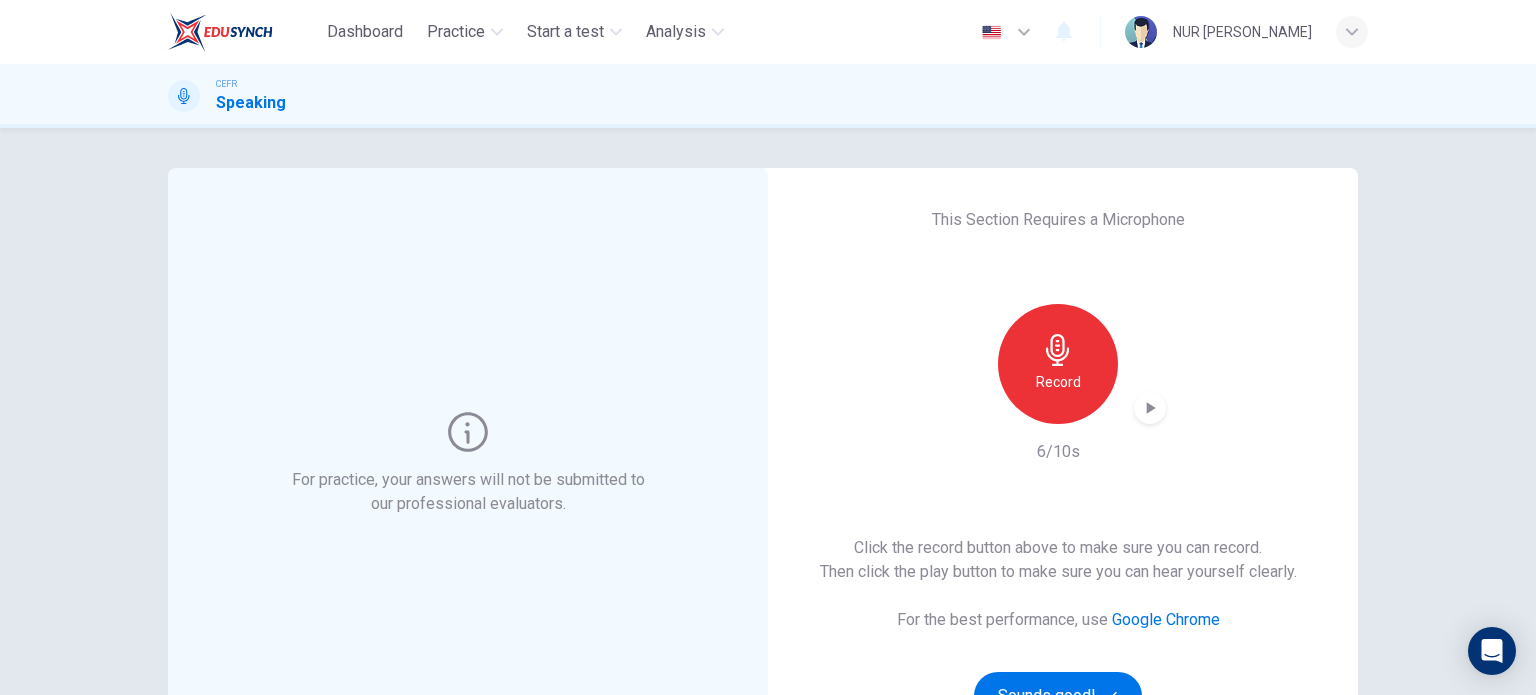 click 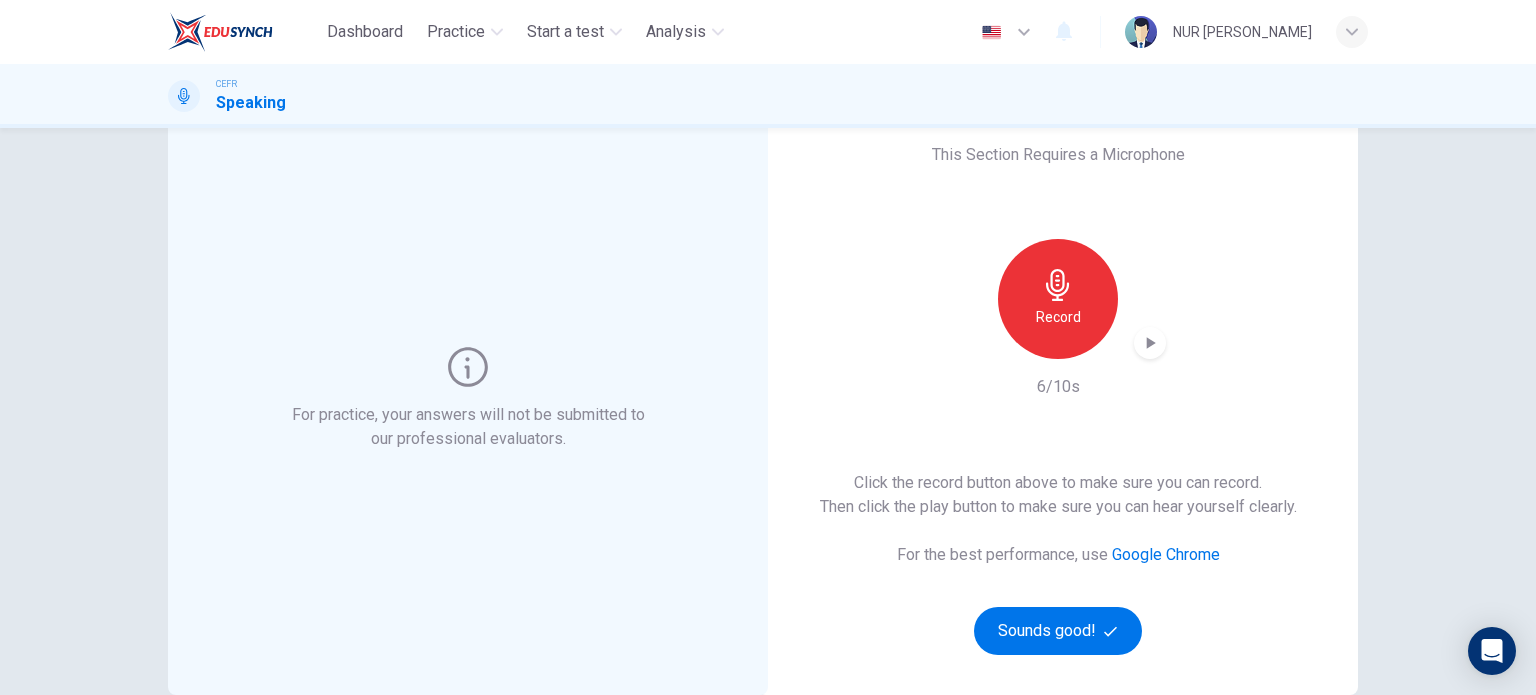 scroll, scrollTop: 100, scrollLeft: 0, axis: vertical 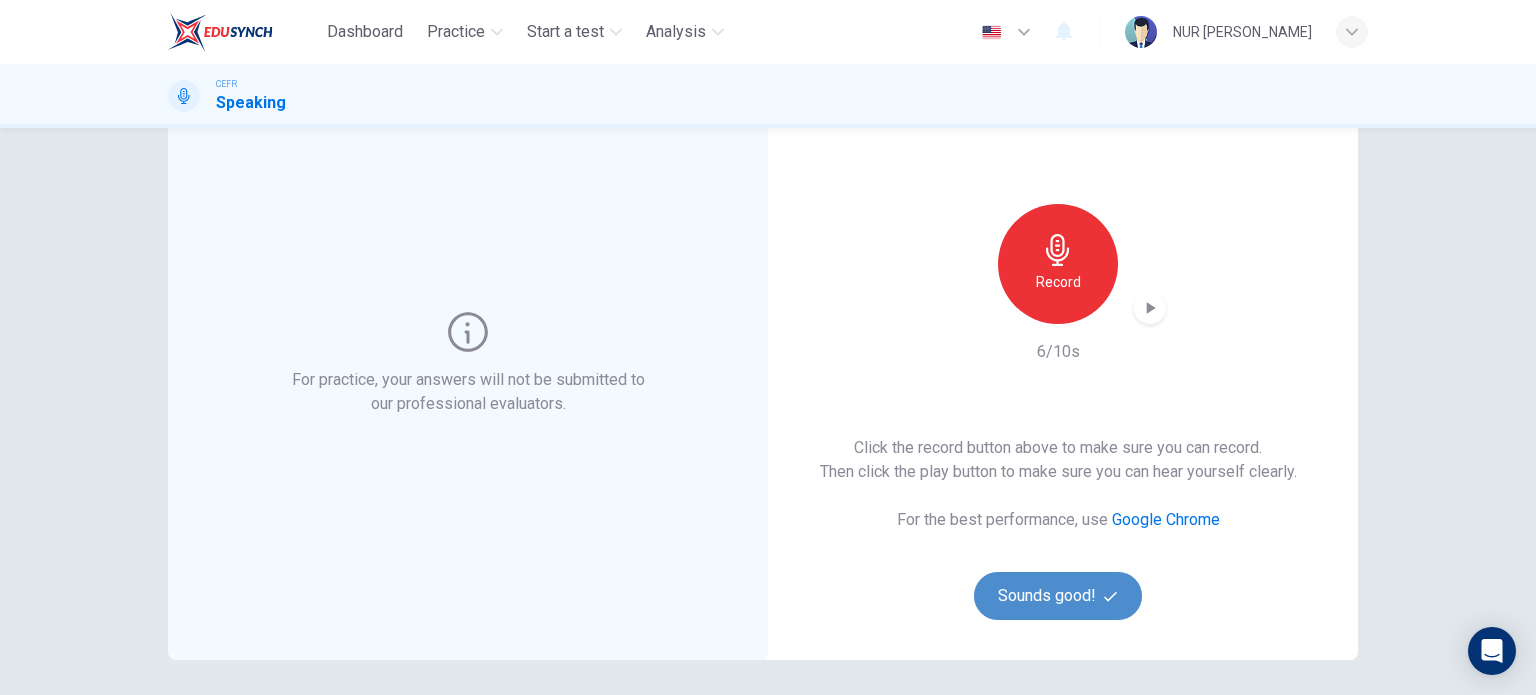 click on "Sounds good!" at bounding box center (1058, 596) 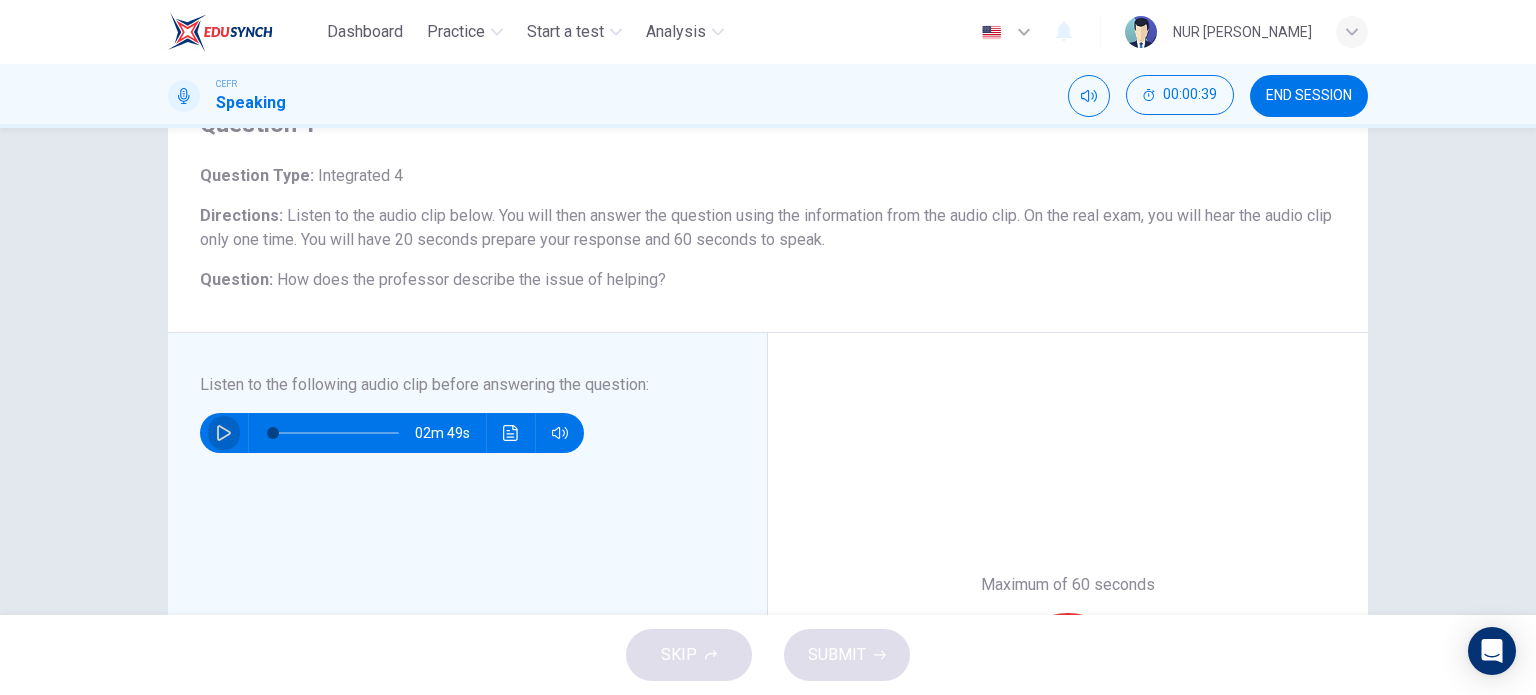 click at bounding box center (224, 433) 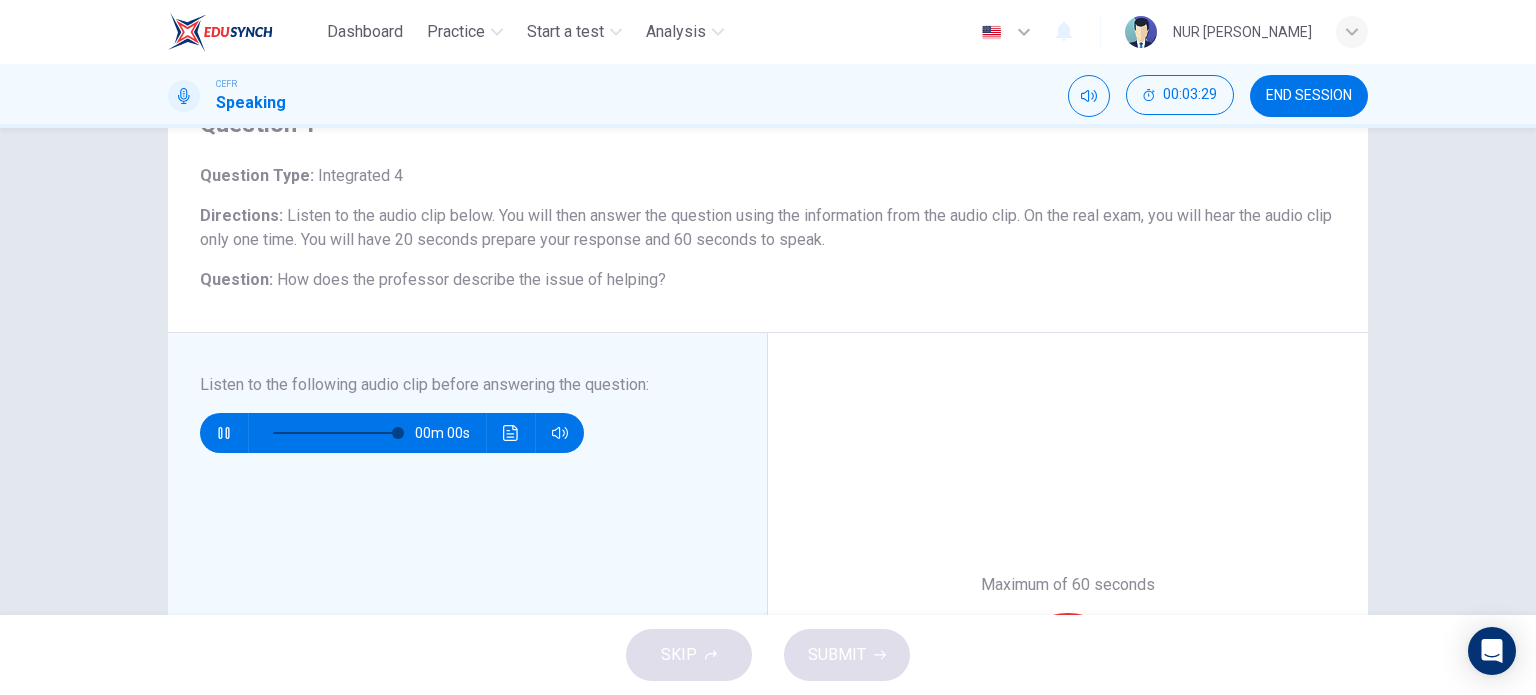 type on "0" 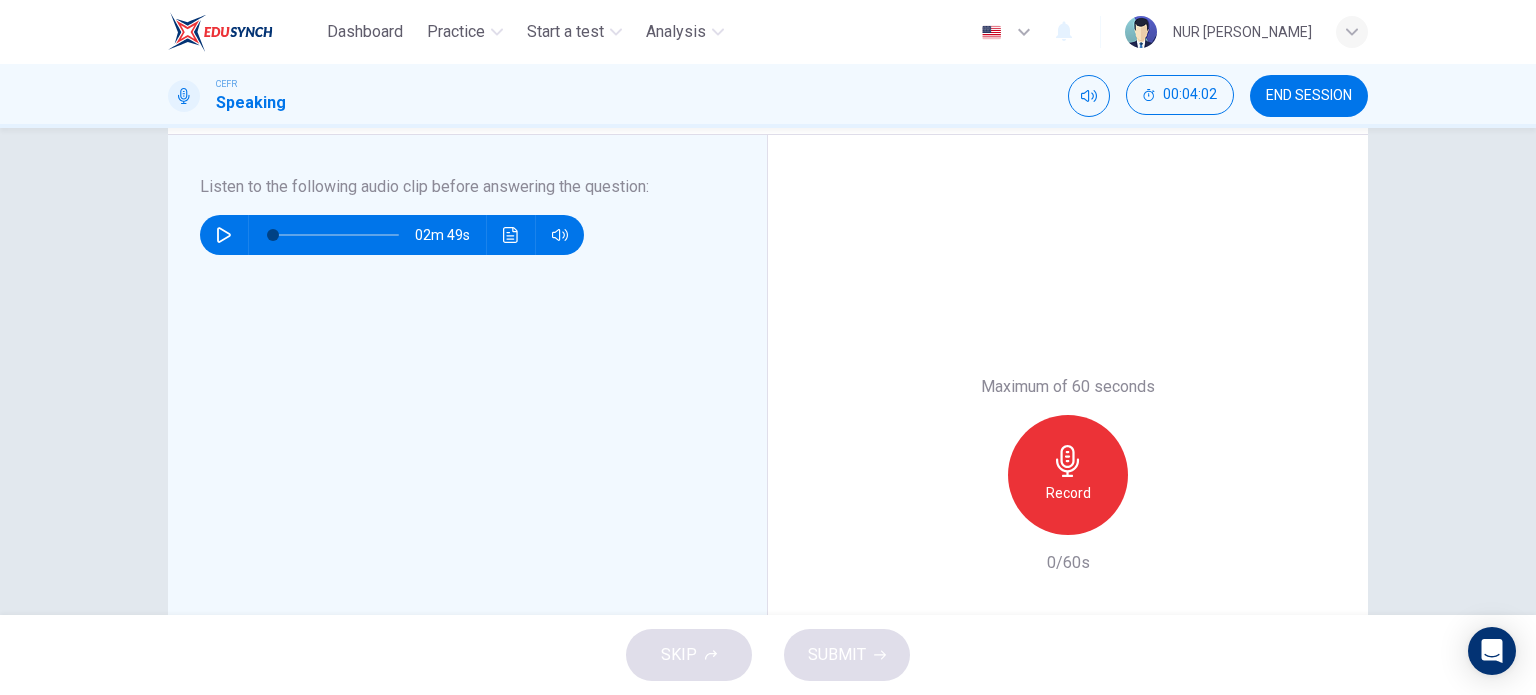 scroll, scrollTop: 300, scrollLeft: 0, axis: vertical 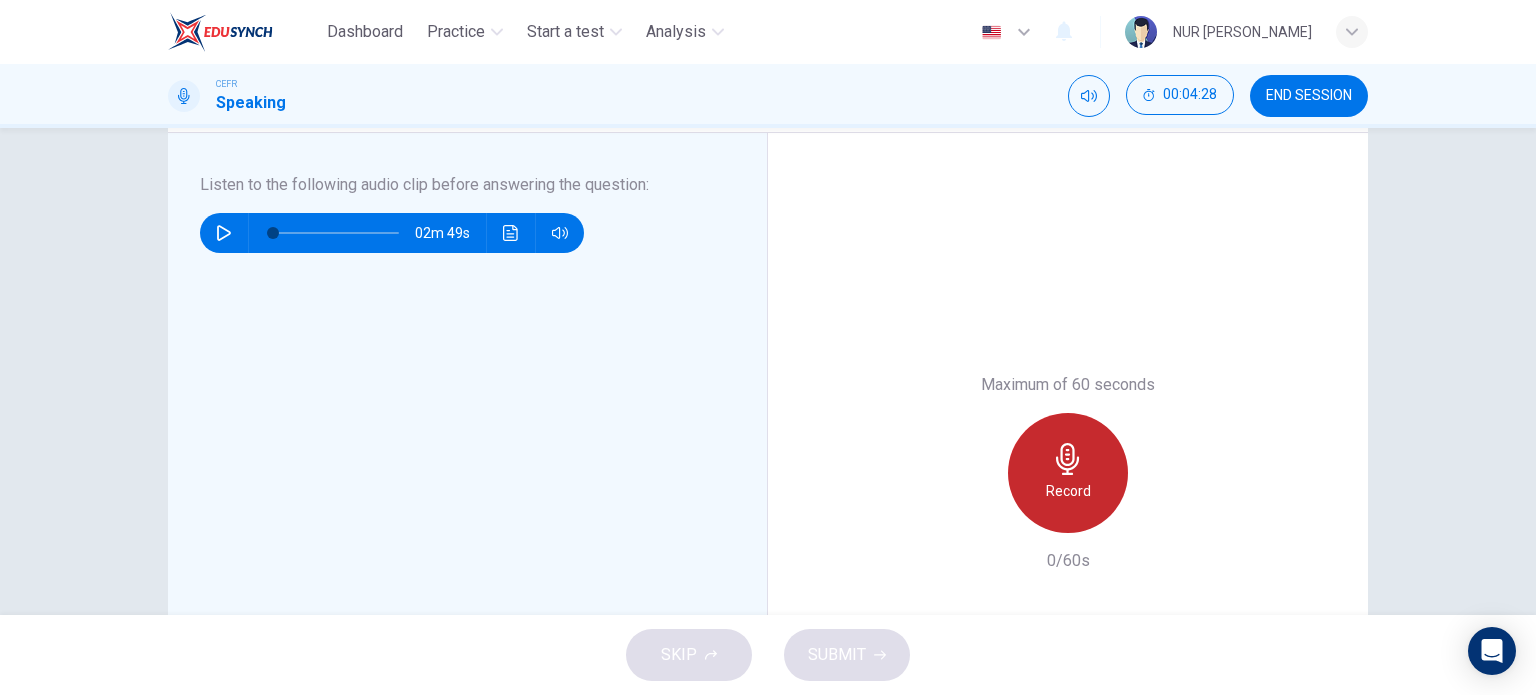 click on "Record" at bounding box center [1068, 491] 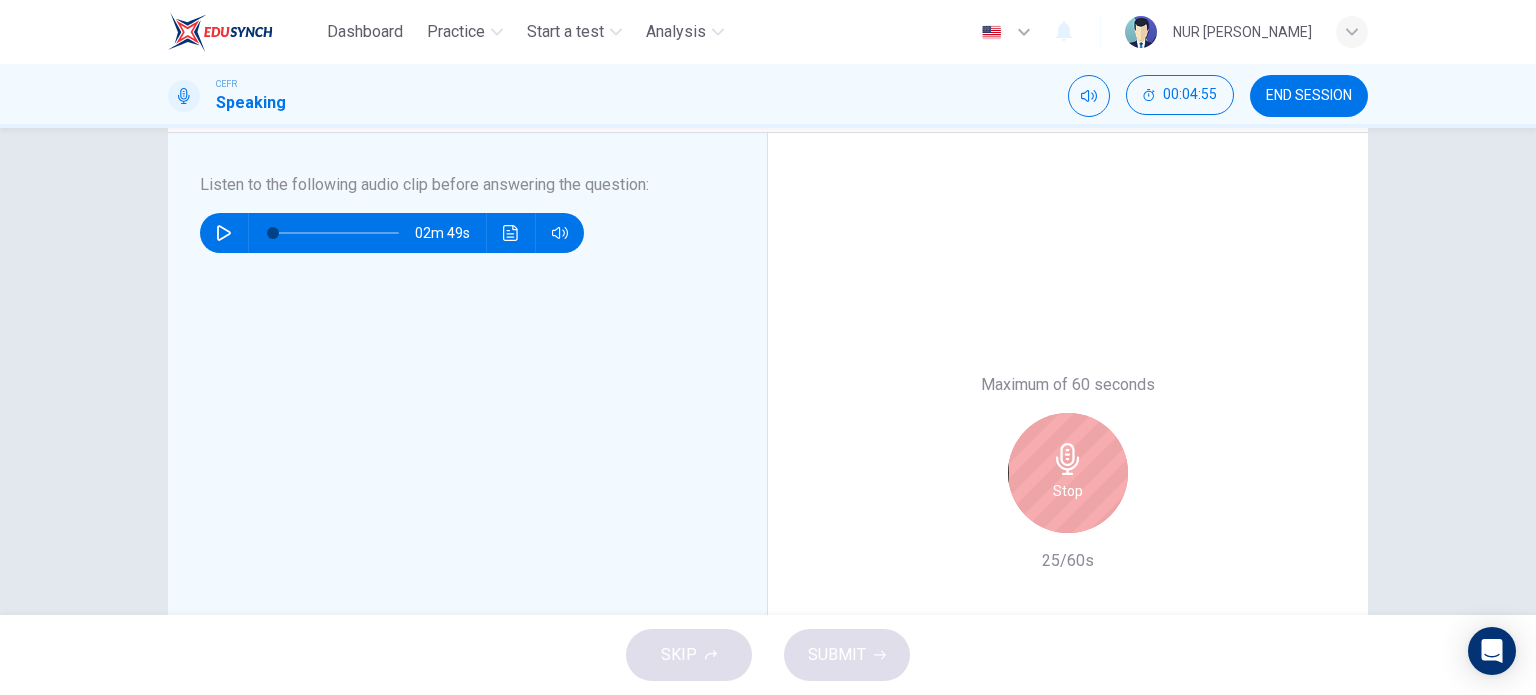 click on "Dashboard Practice Start a test Analysis English en ​ NUR [PERSON_NAME] CEFR Speaking 00:04:55 END SESSION Question   1 Question Type :   Integrated 4 Directions :   Listen to the audio clip below. You will then answer the question using the information from the audio clip. On the real exam, you will hear the audio clip only one time. You will have 20 seconds prepare your response and 60 seconds to speak. Question :     How does the professor describe the issue of helping? Maximum of 60 seconds Stop 25/60s Listen to the following audio clip before answering the question : 02m 49s Maximum of 60 seconds Stop 25/60s SKIP SUBMIT EduSynch - Online Language Proficiency Testing
Dashboard Practice Start a test Analysis Notifications © Copyright  2025" at bounding box center (768, 347) 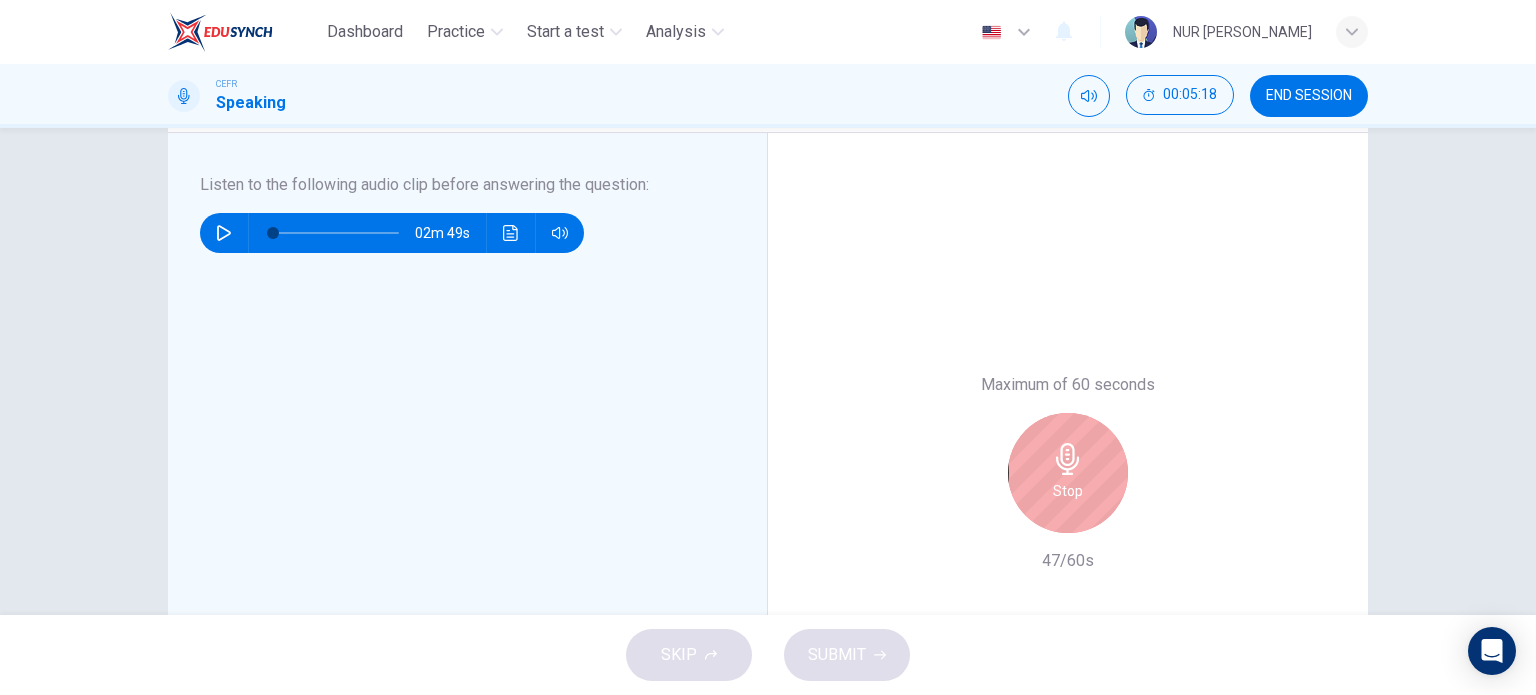 click 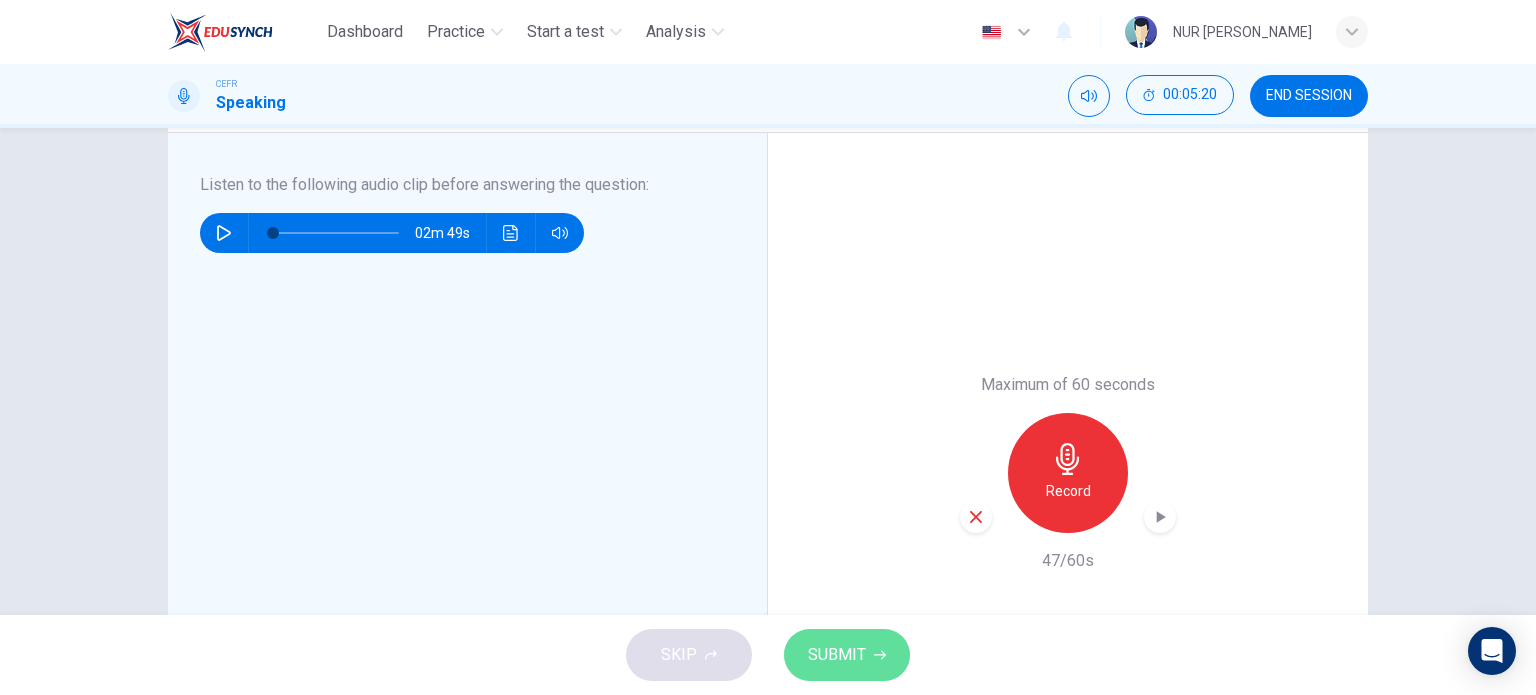 click on "SUBMIT" at bounding box center [847, 655] 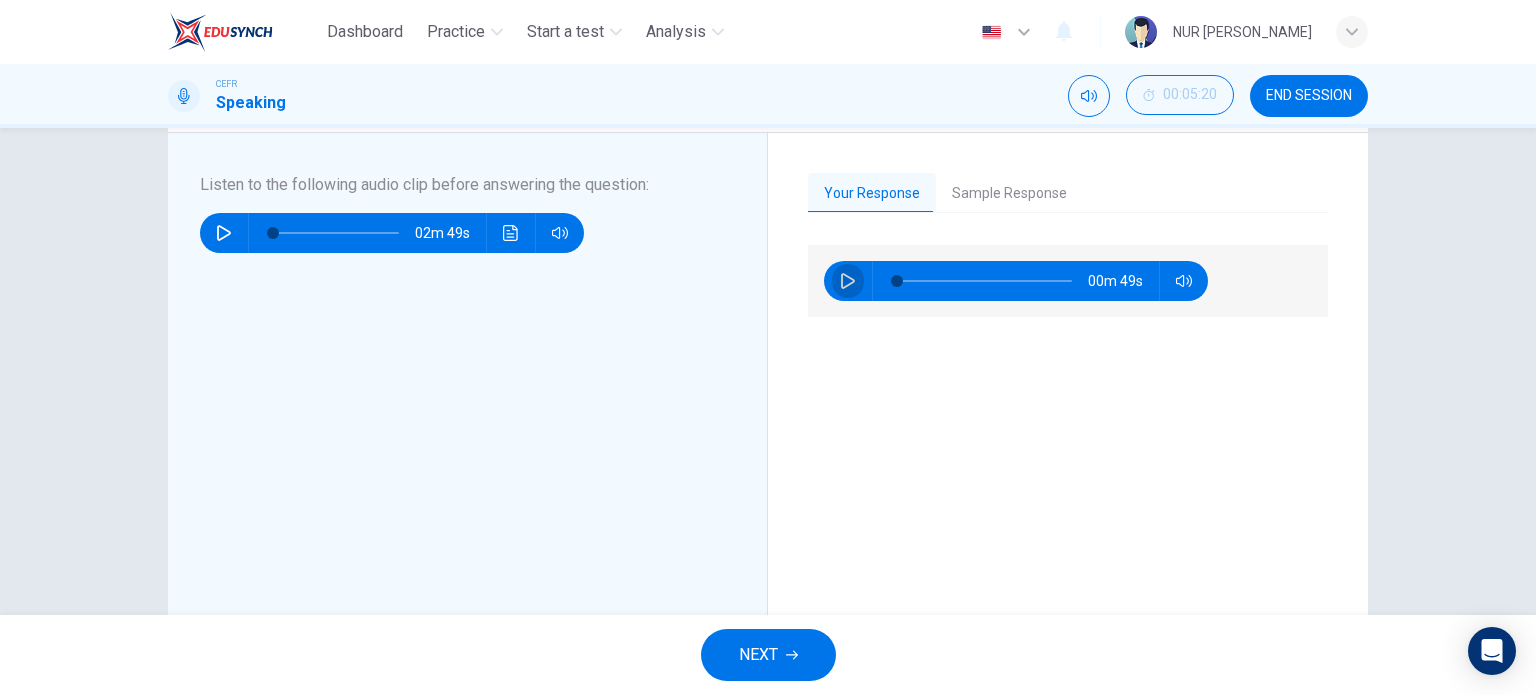 click 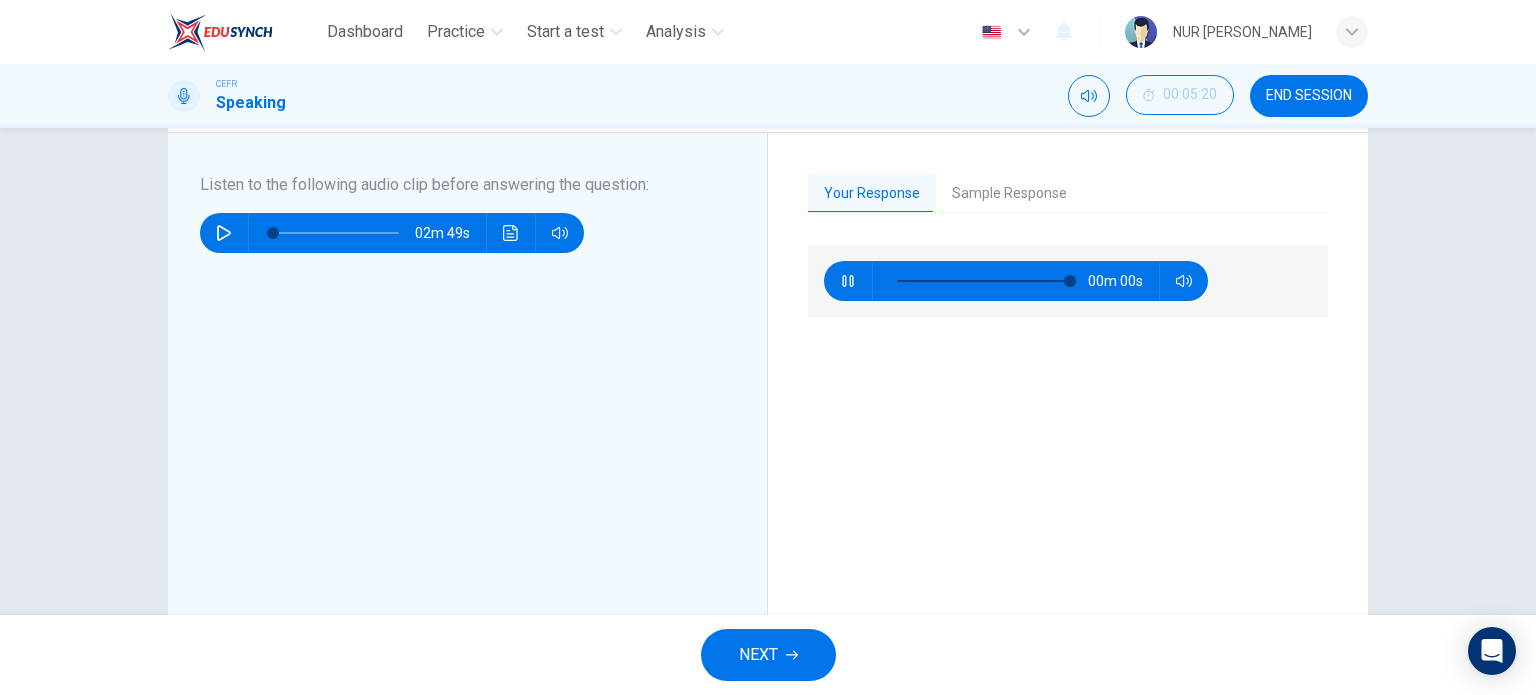 type on "0" 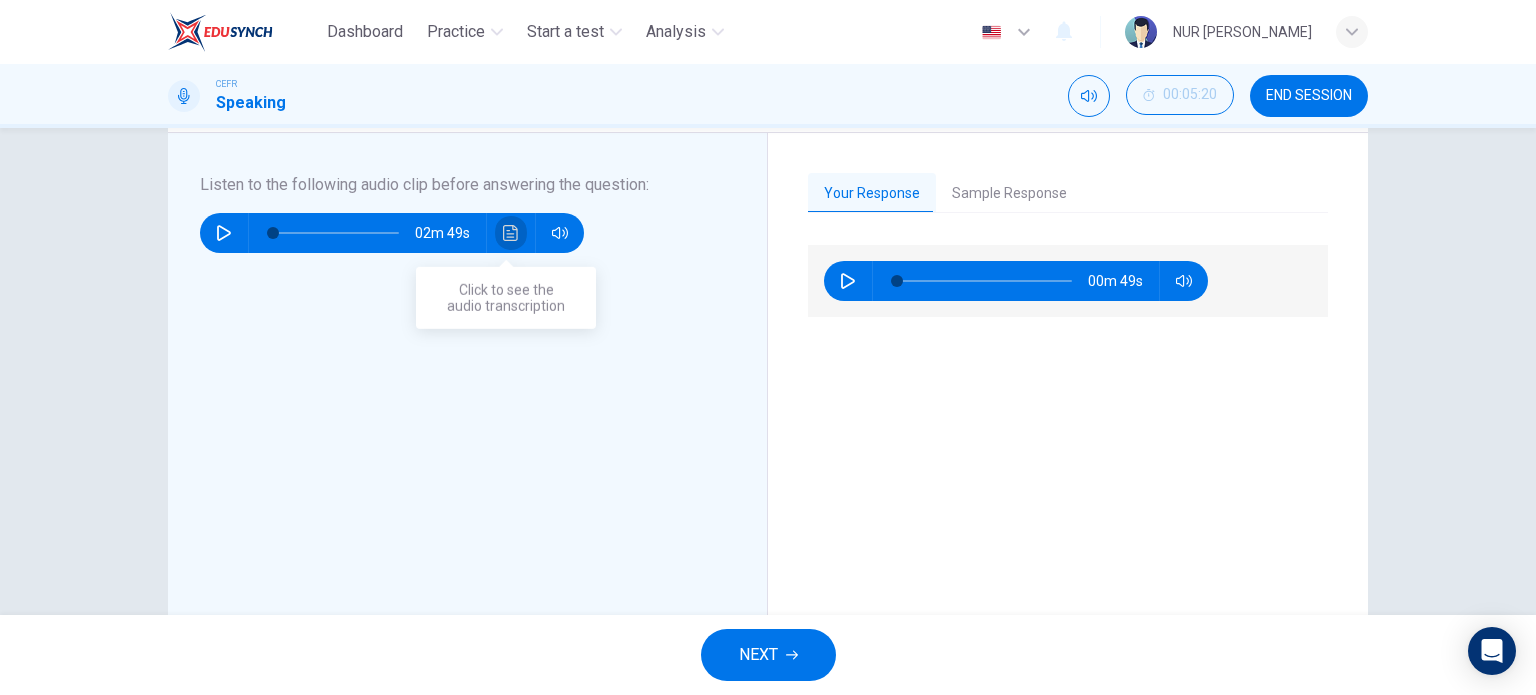 click 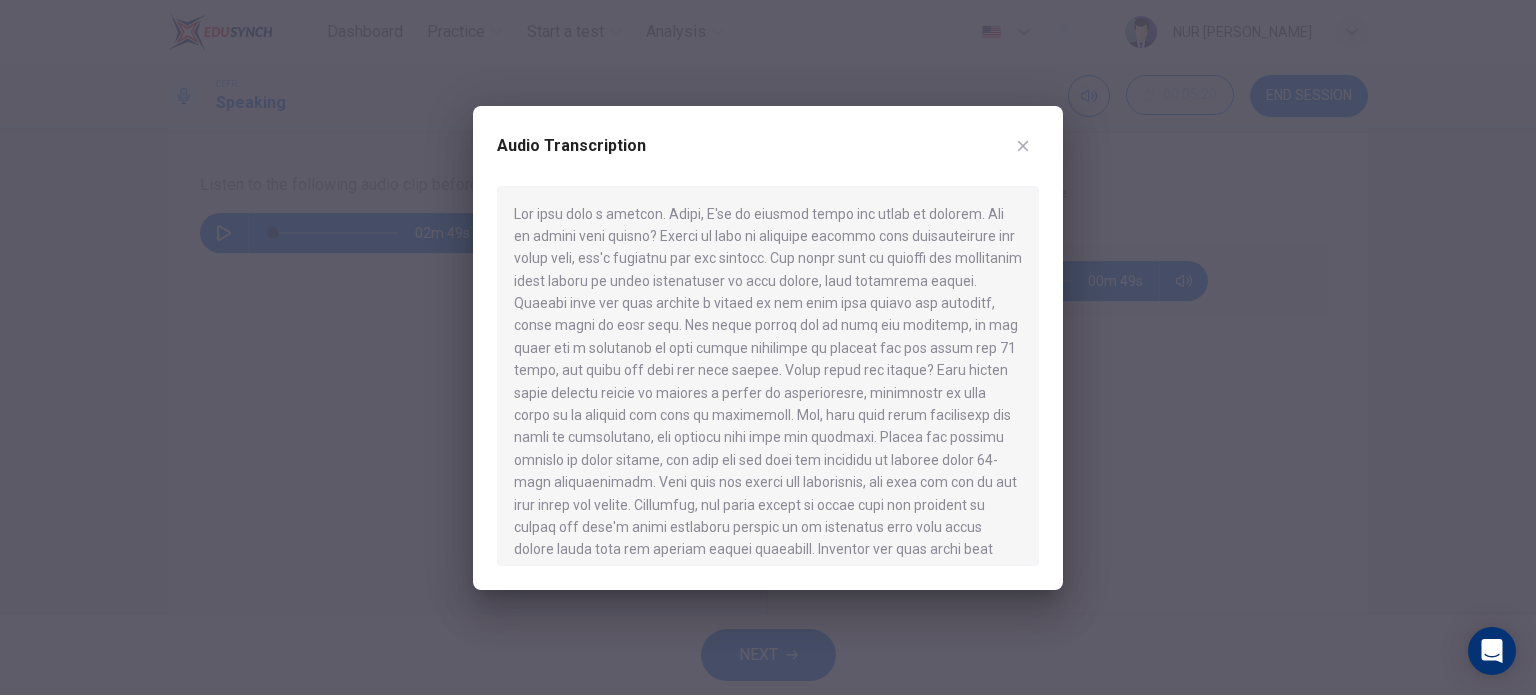type 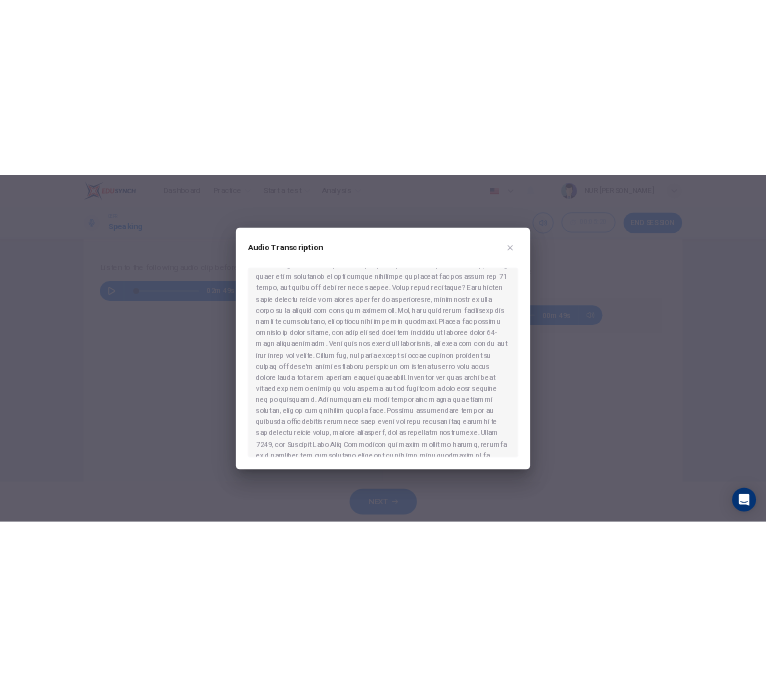 scroll, scrollTop: 280, scrollLeft: 0, axis: vertical 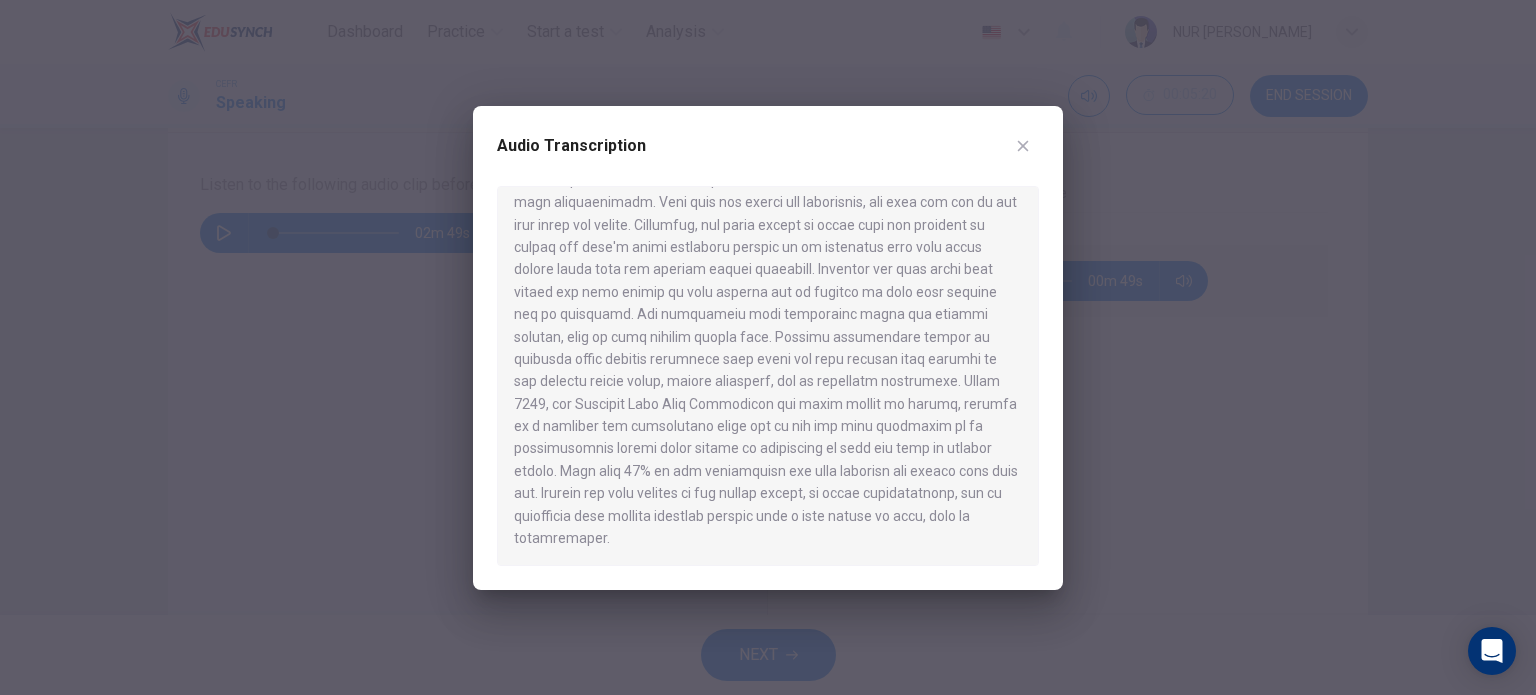 click 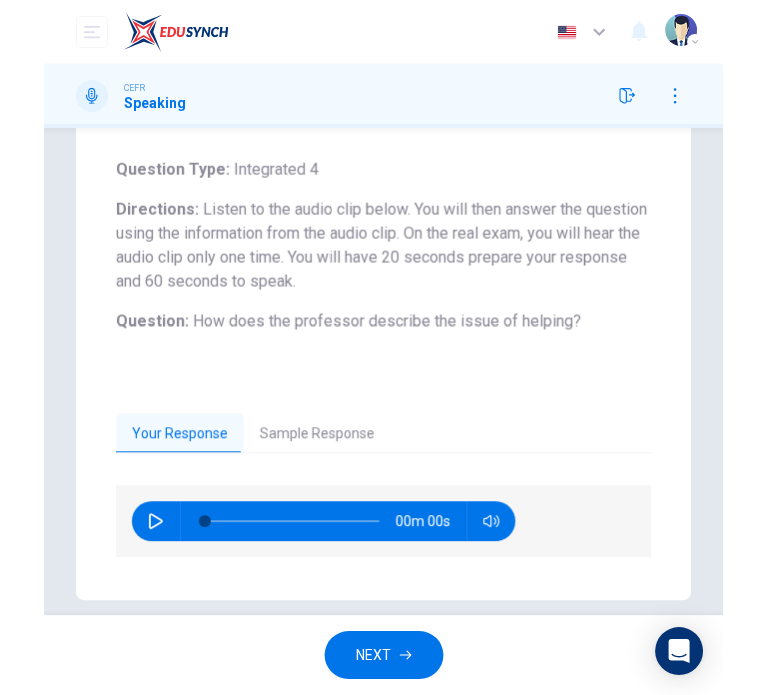 scroll, scrollTop: 202, scrollLeft: 0, axis: vertical 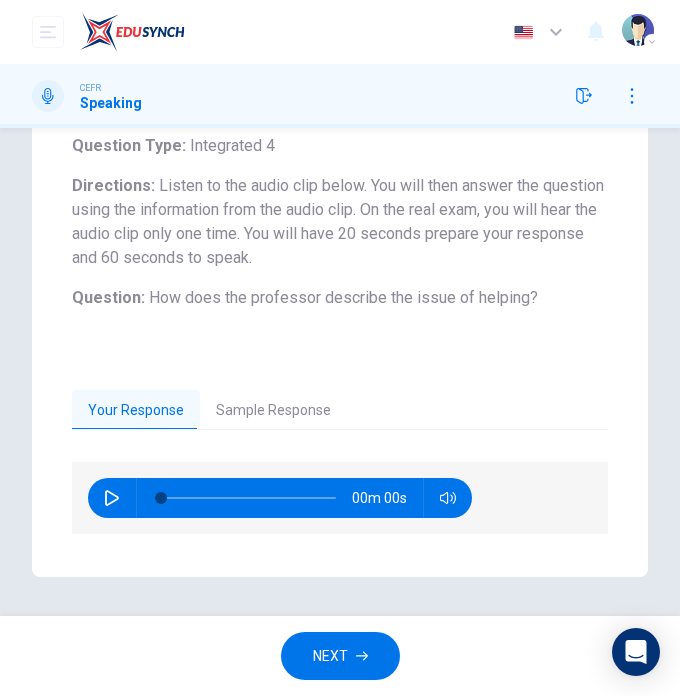 click on "Sample Response" at bounding box center [273, 411] 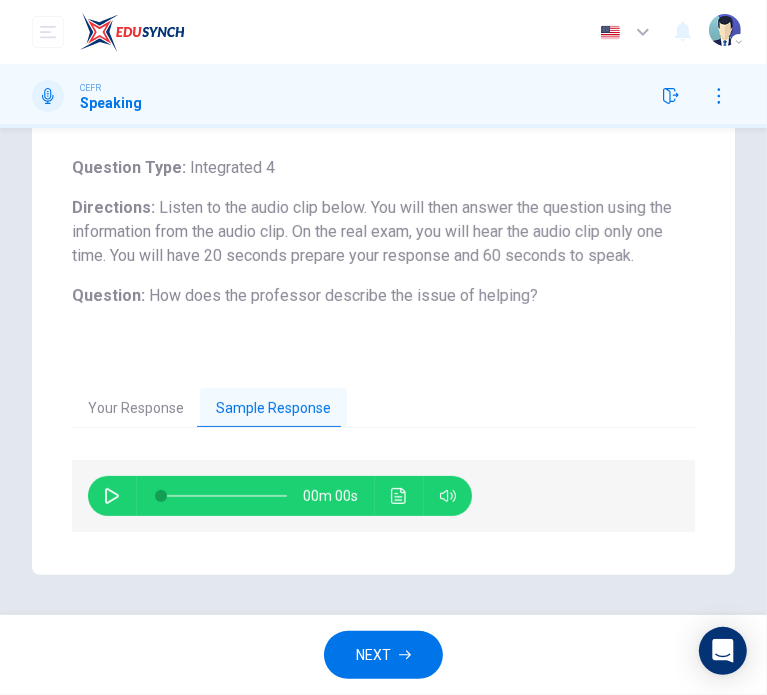 scroll, scrollTop: 179, scrollLeft: 0, axis: vertical 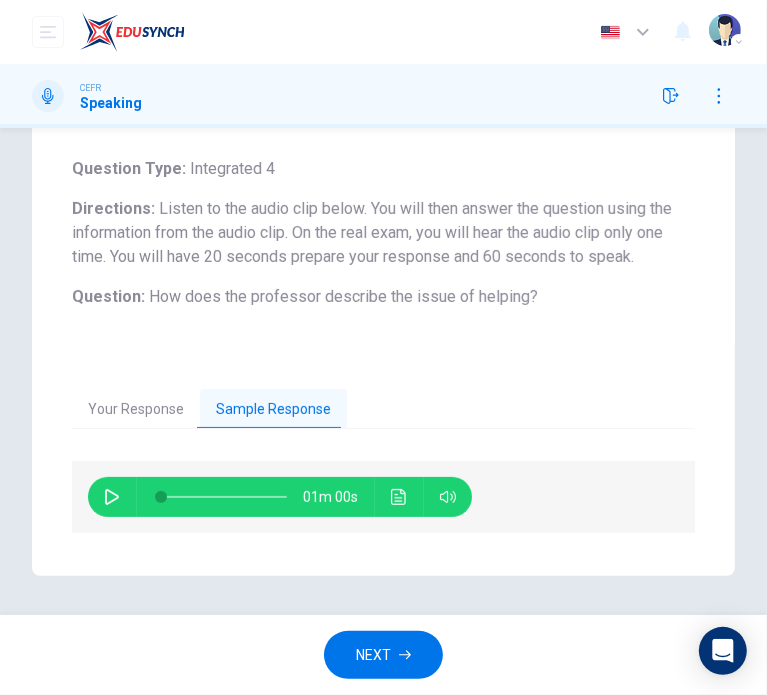 click on "Your Response" at bounding box center [136, 410] 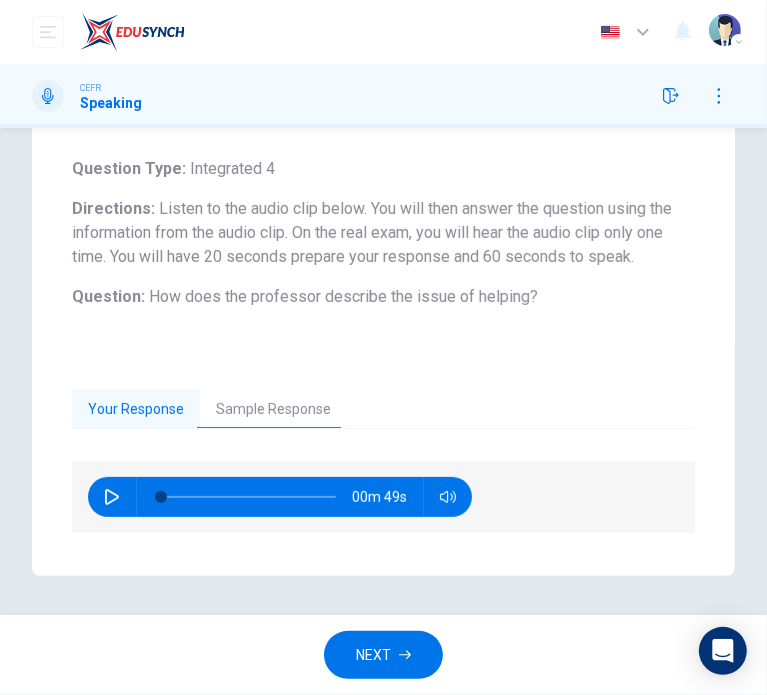 click on "Your Response" at bounding box center (136, 410) 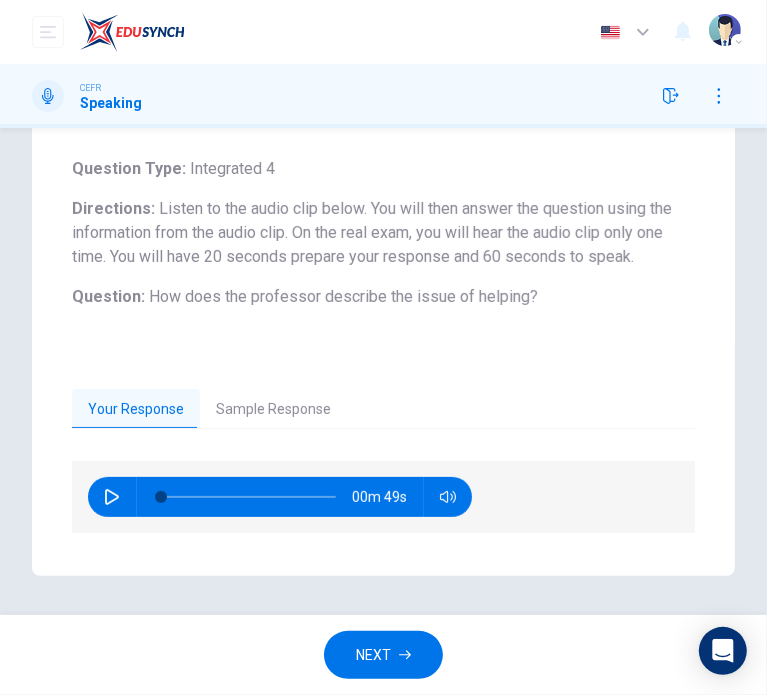 click at bounding box center (112, 497) 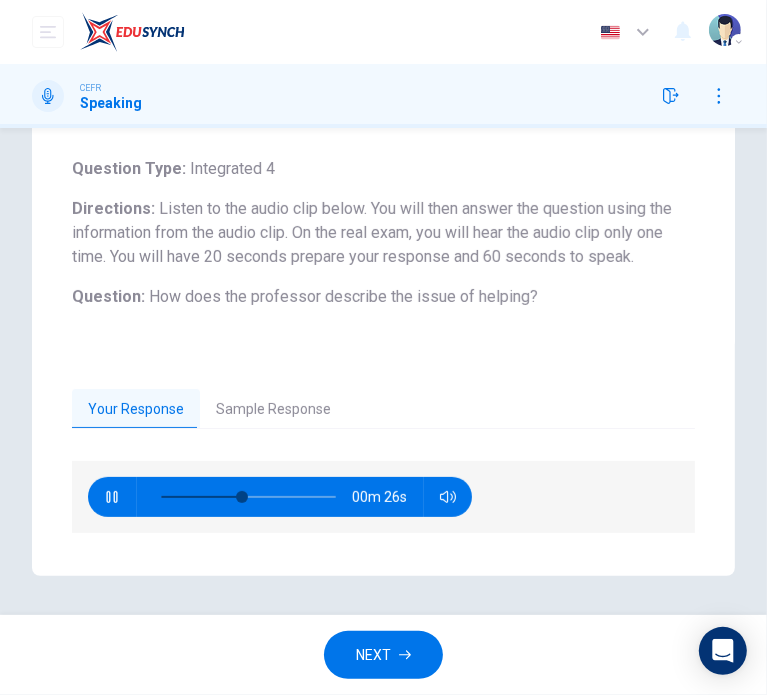 click at bounding box center (112, 497) 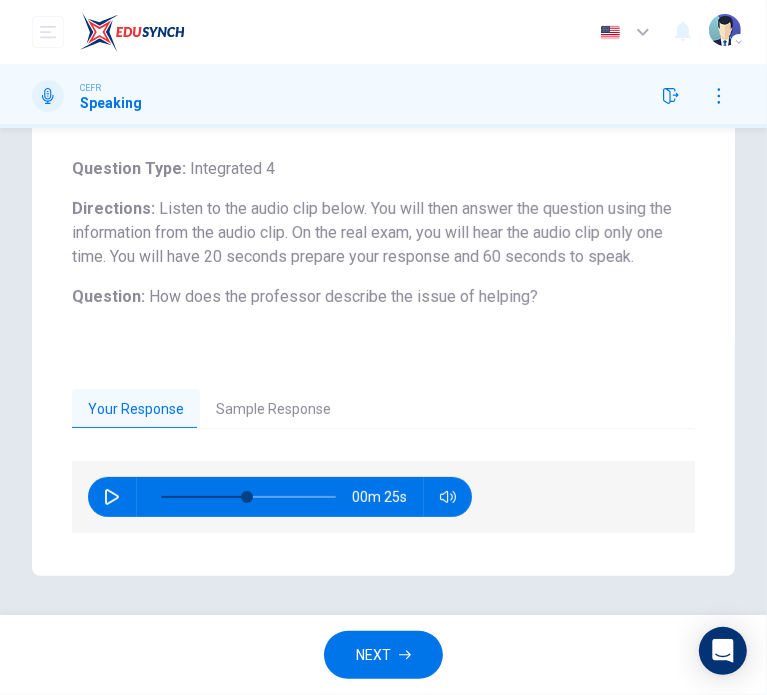 click at bounding box center (248, 497) 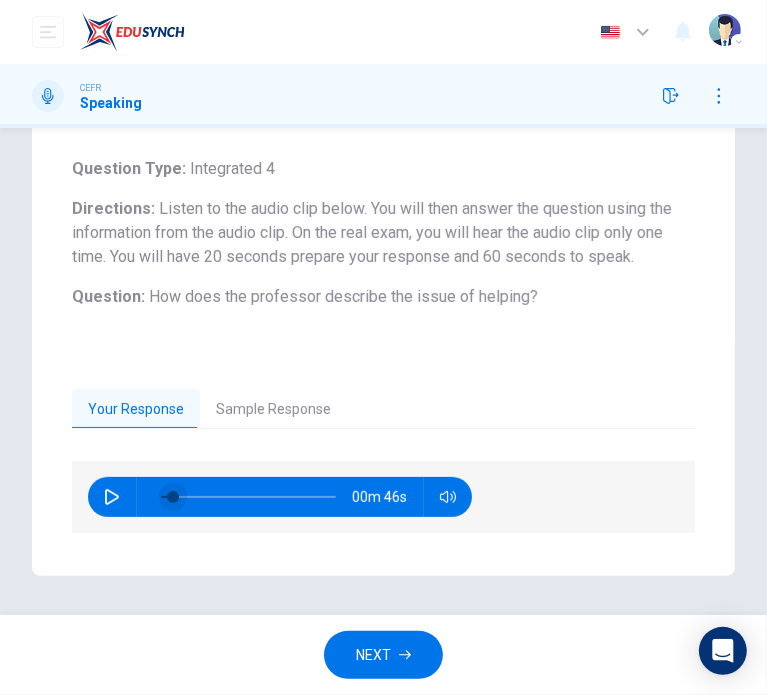 click at bounding box center [173, 497] 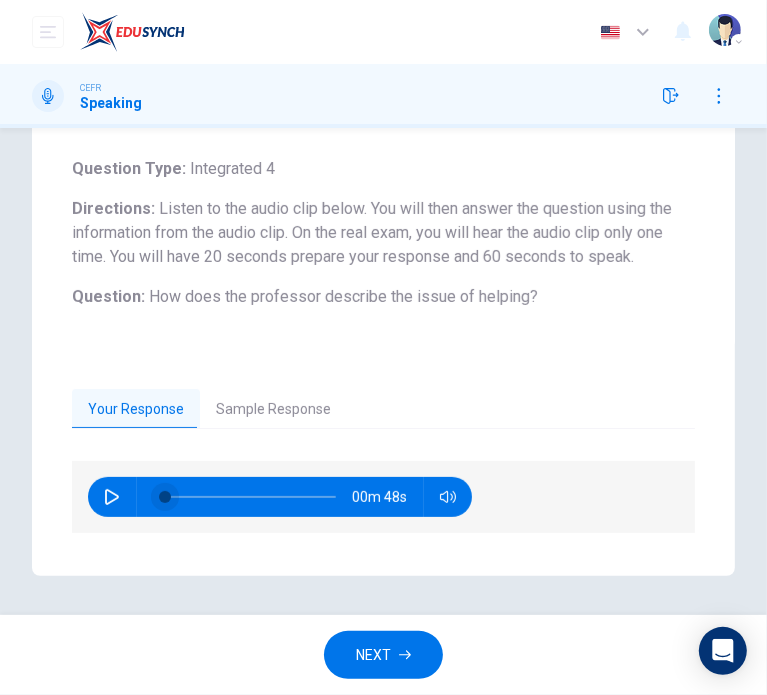 type on "2" 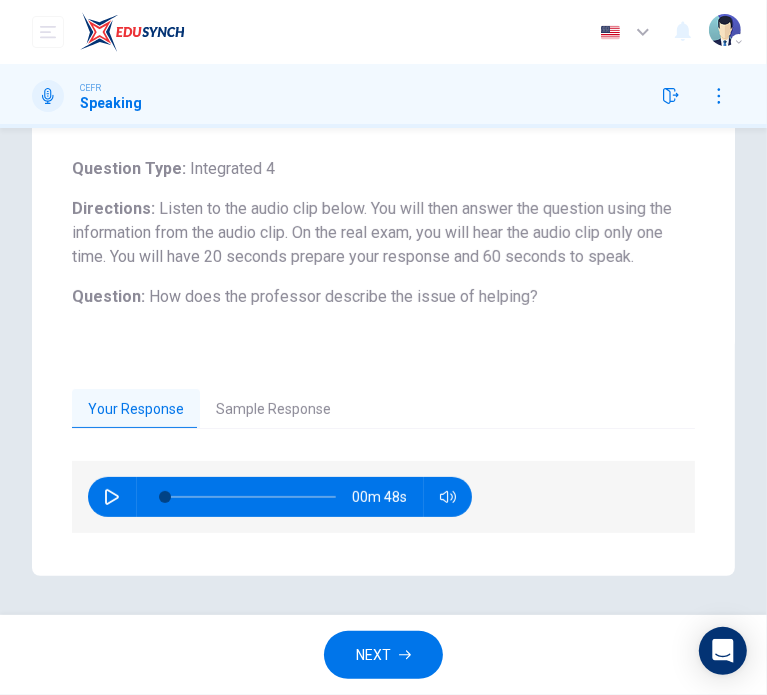 drag, startPoint x: 111, startPoint y: 500, endPoint x: 5, endPoint y: 457, distance: 114.38969 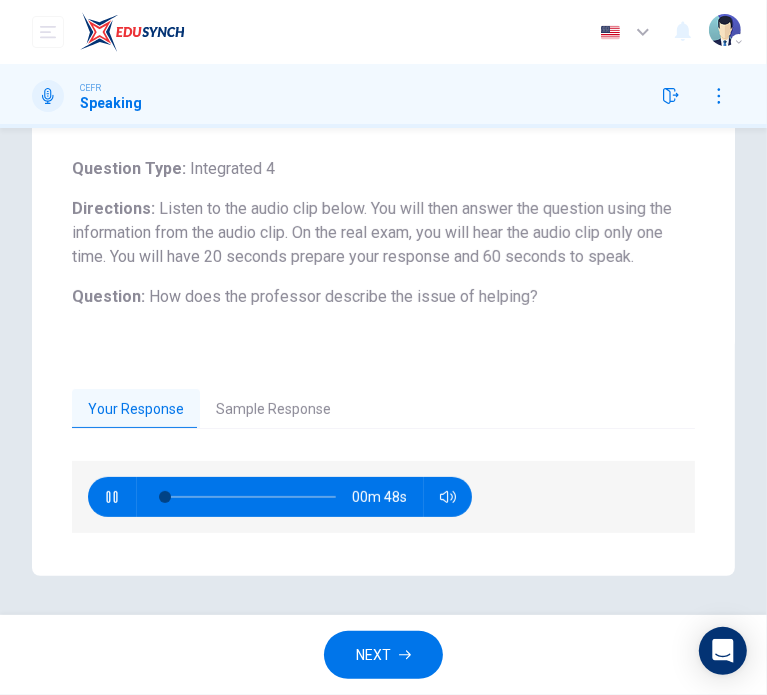 type 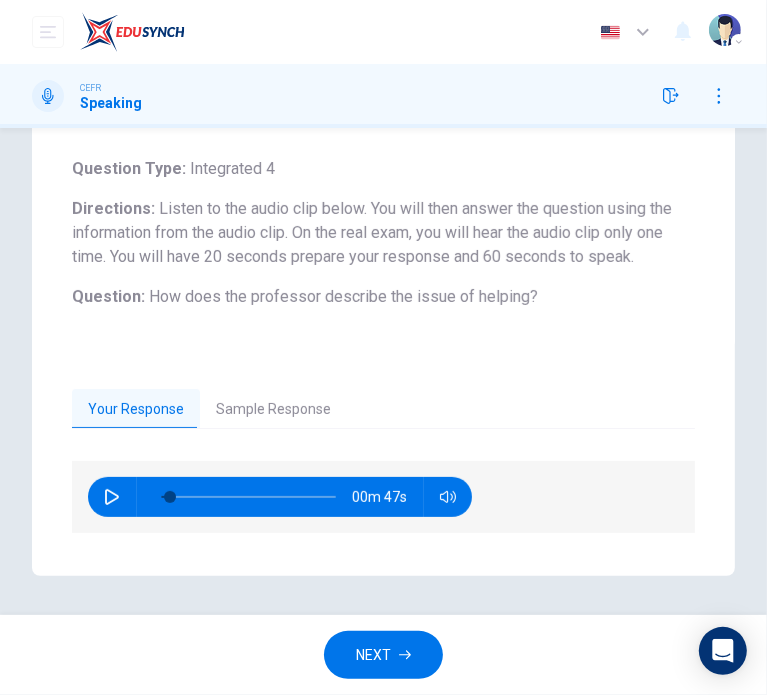 click at bounding box center (112, 497) 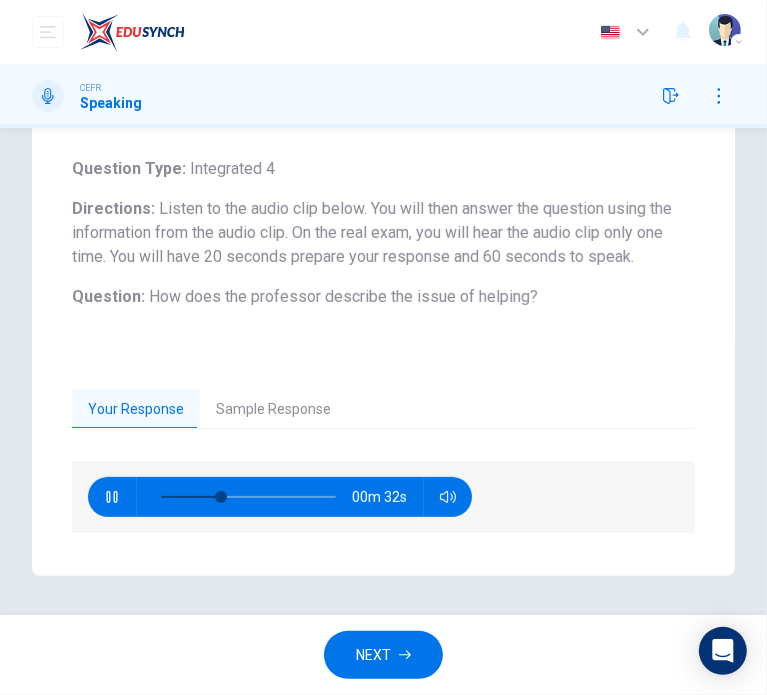 click 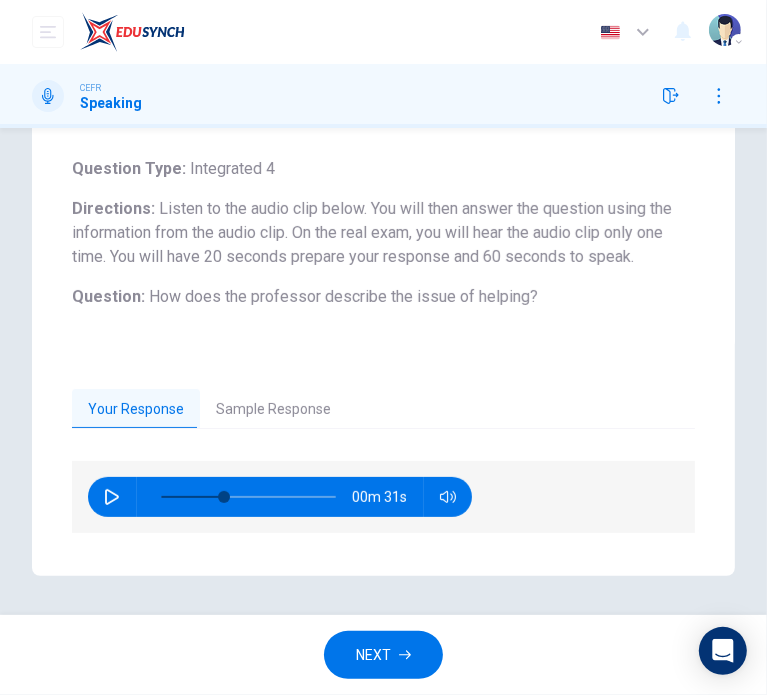 click 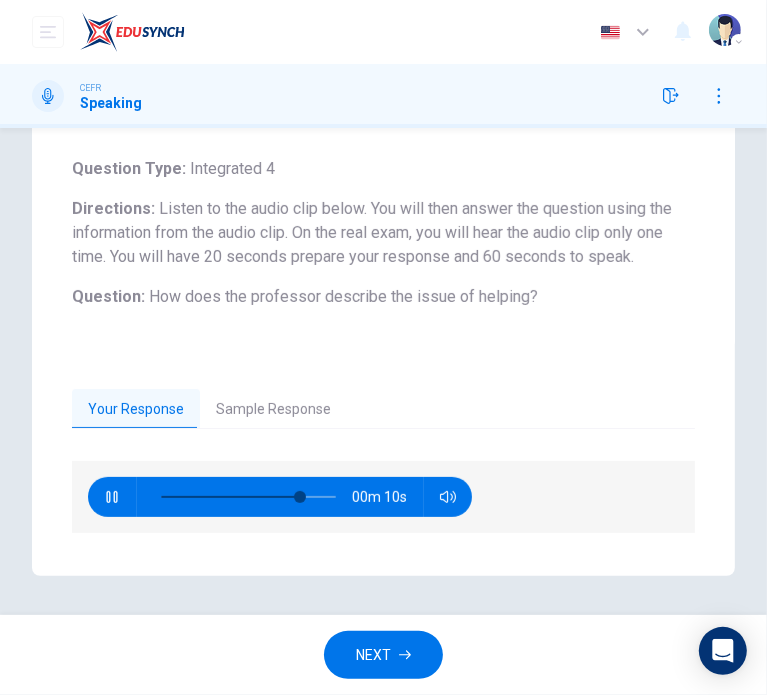 click at bounding box center (112, 497) 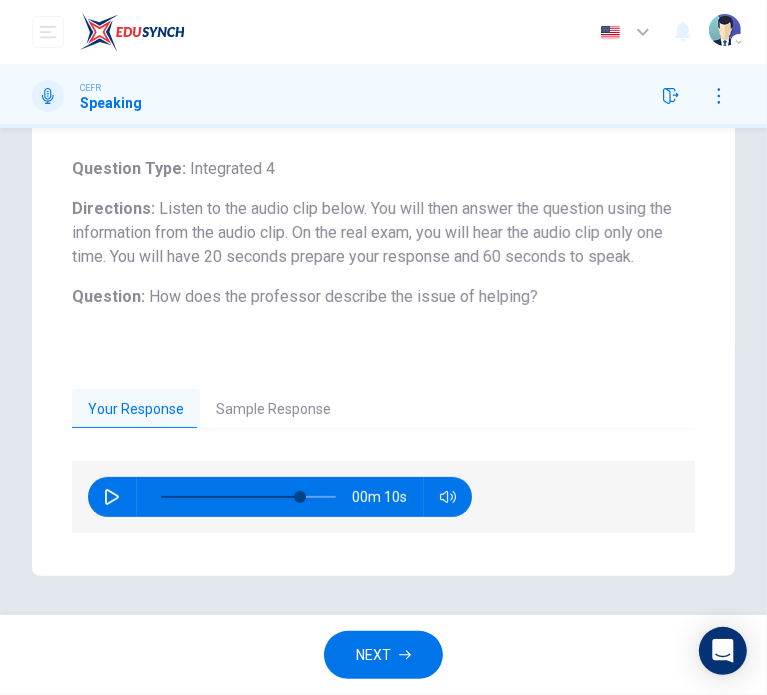 click 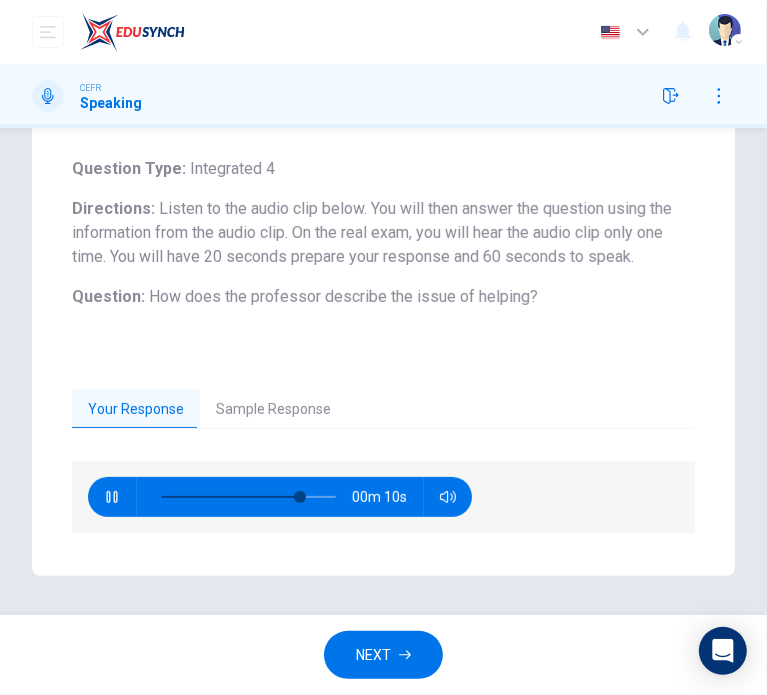 click 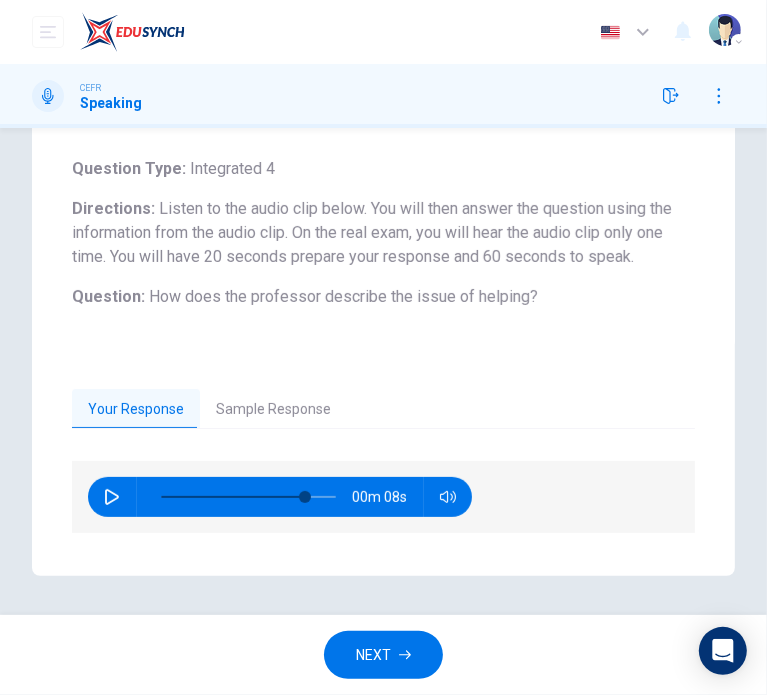 click 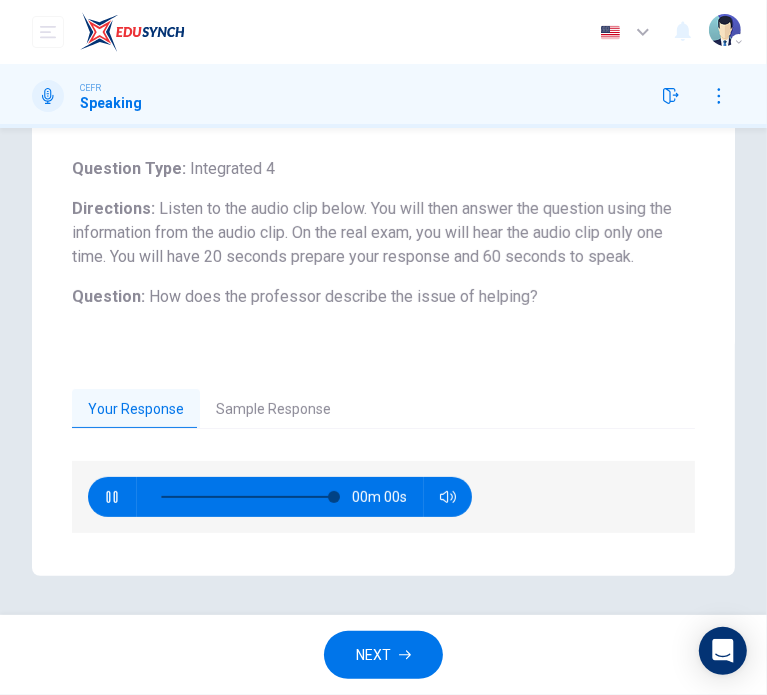 type on "0" 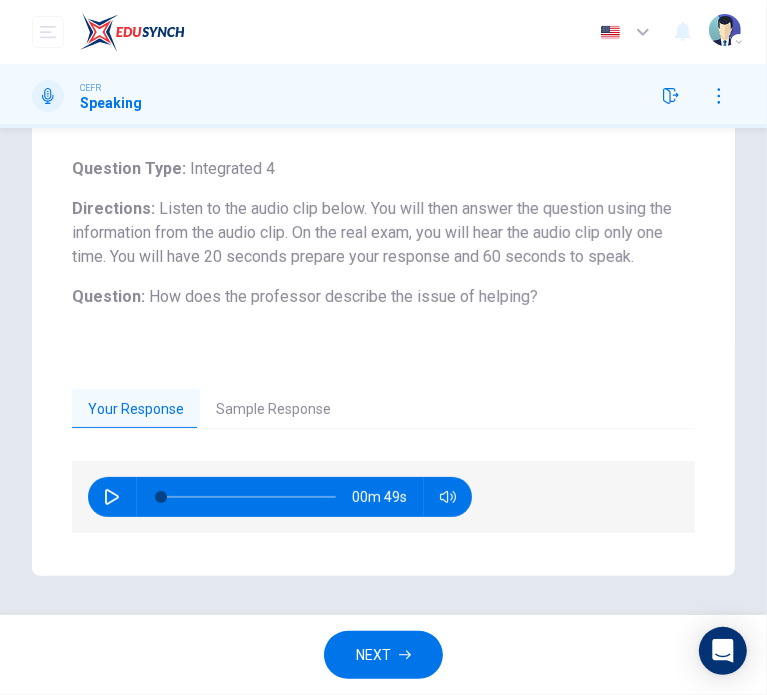 drag, startPoint x: 403, startPoint y: 666, endPoint x: 24, endPoint y: 526, distance: 404.03094 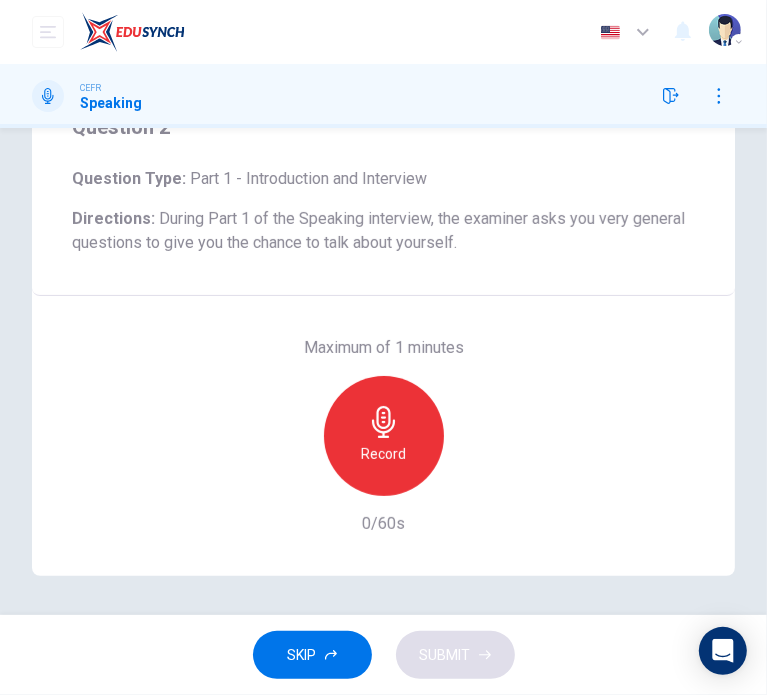 scroll, scrollTop: 0, scrollLeft: 0, axis: both 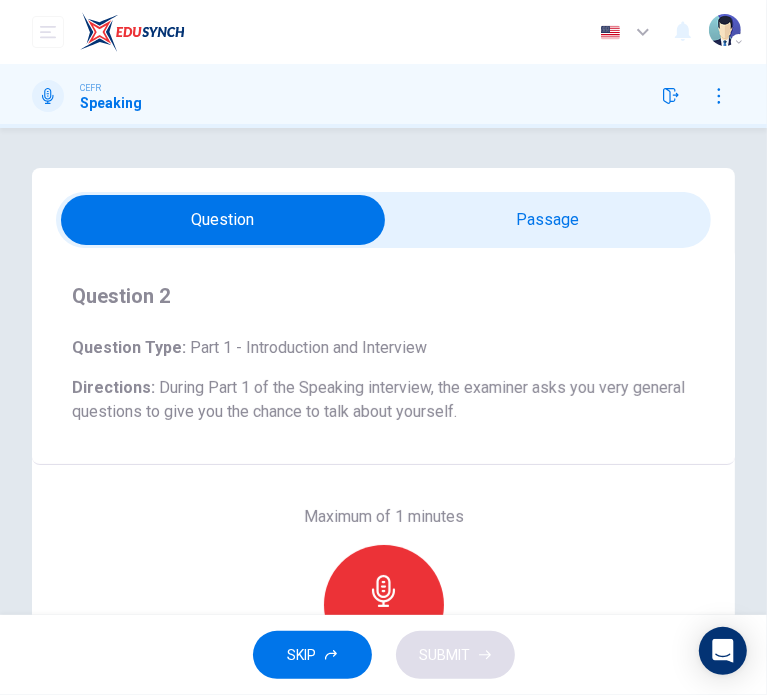 click at bounding box center [223, 220] 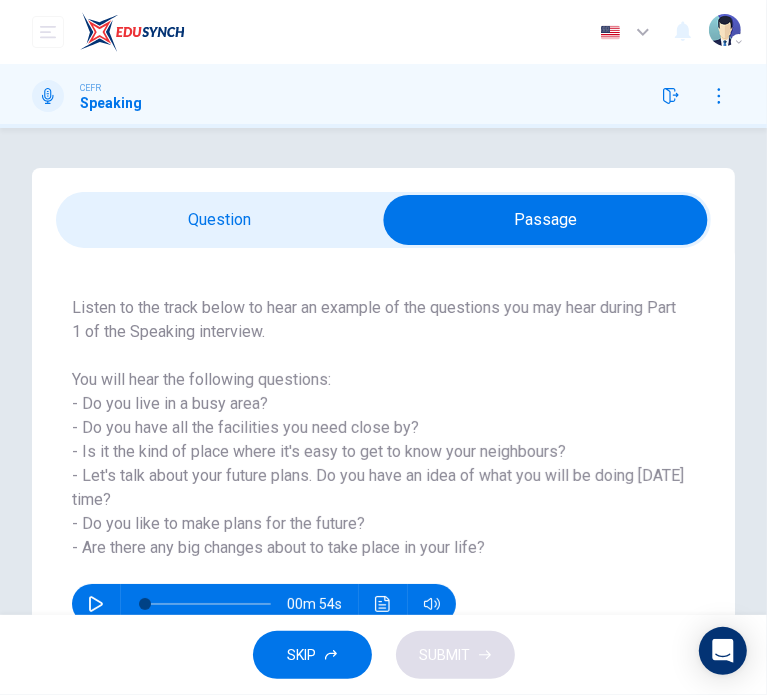 click on "Listen to the track below to hear an example of the questions you may hear during Part 1 of the Speaking interview.  You will hear the following questions:
- Do you live in a busy area?
- Do you have all the facilities you need close by?
- Is it the kind of place where it's easy to get to know your neighbours?
- Let's talk about your future plans. Do you have an idea of what you will be doing [DATE] time?
- Do you like to make plans for the future?
- Are there any big changes about to take place in your life?" at bounding box center (379, 428) 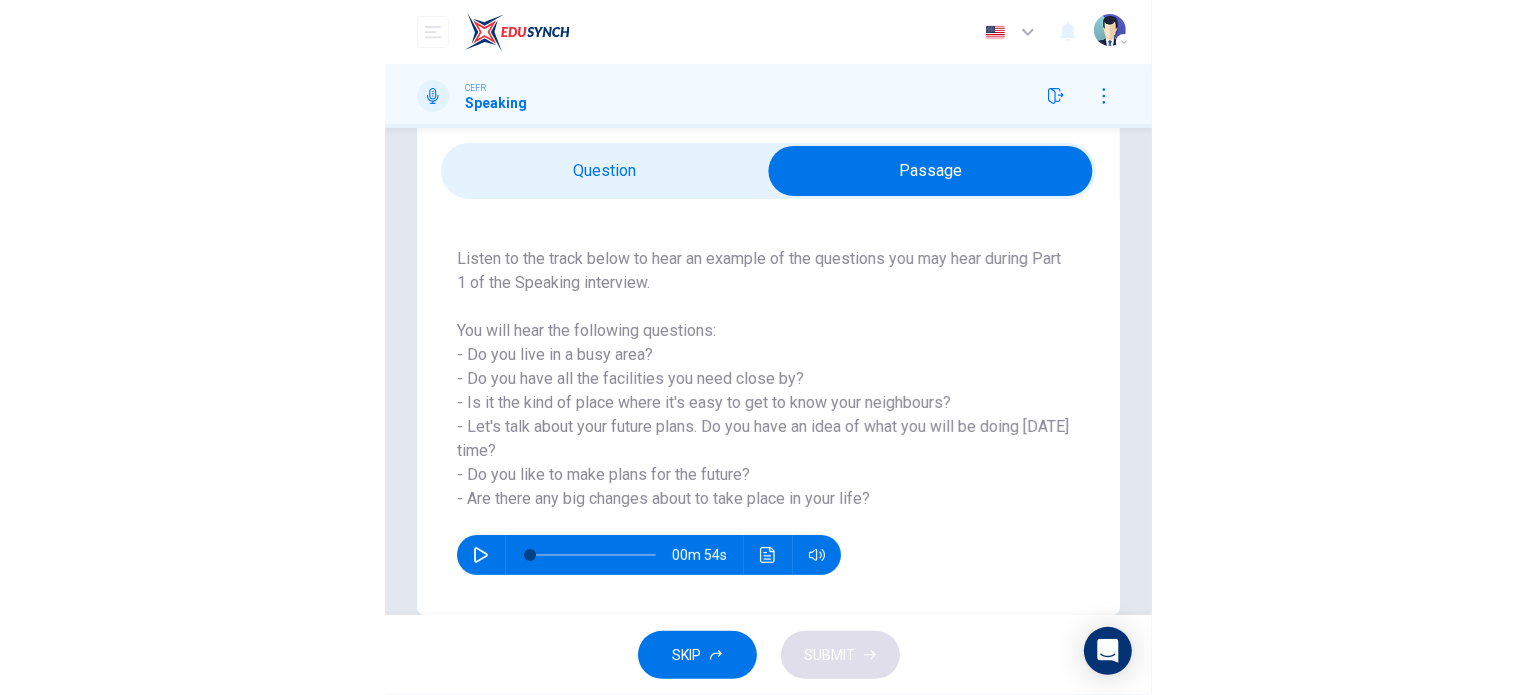 scroll, scrollTop: 88, scrollLeft: 0, axis: vertical 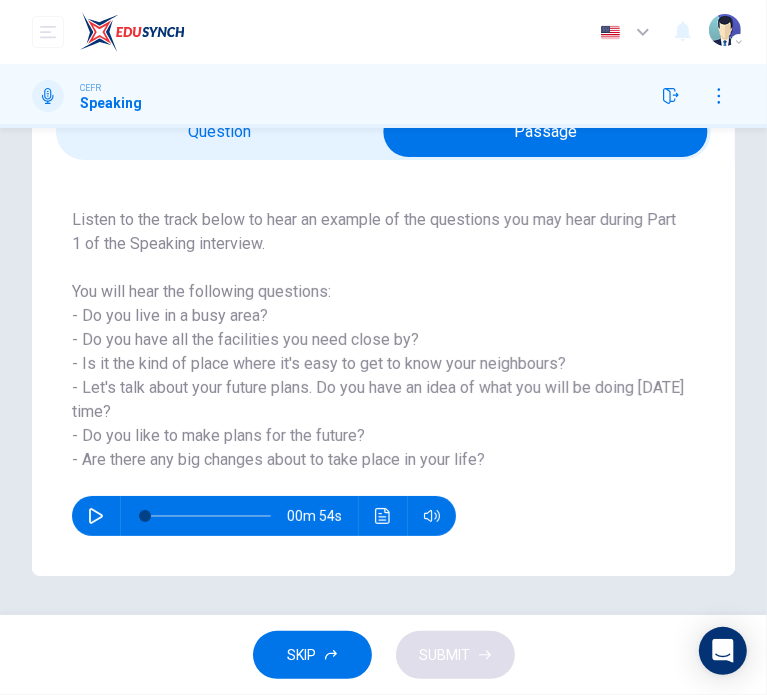 click at bounding box center (545, 132) 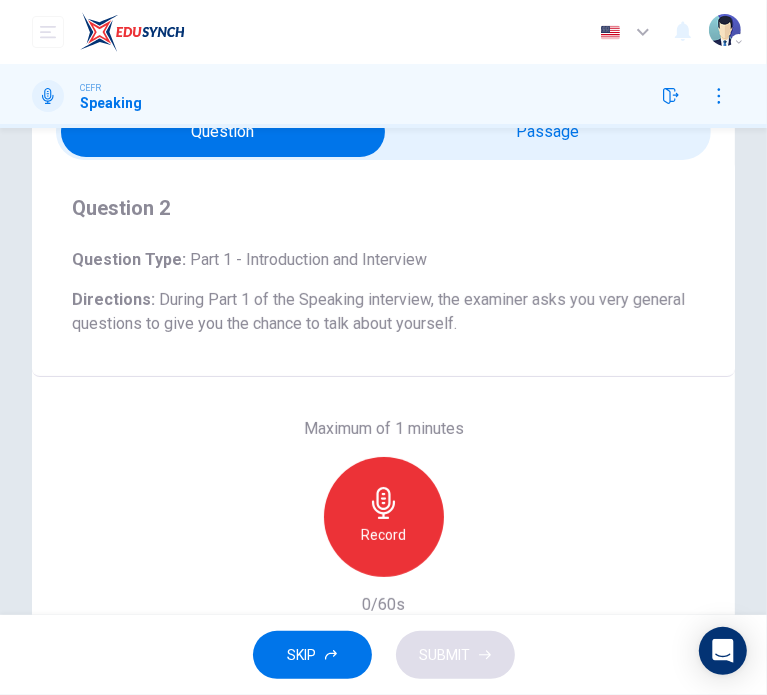 click on "Question   2 Question Type :   Part 1 - Introduction and Interview Directions :   During Part 1 of the Speaking interview, the examiner asks you very general questions to give you the chance to talk about yourself." at bounding box center (383, 268) 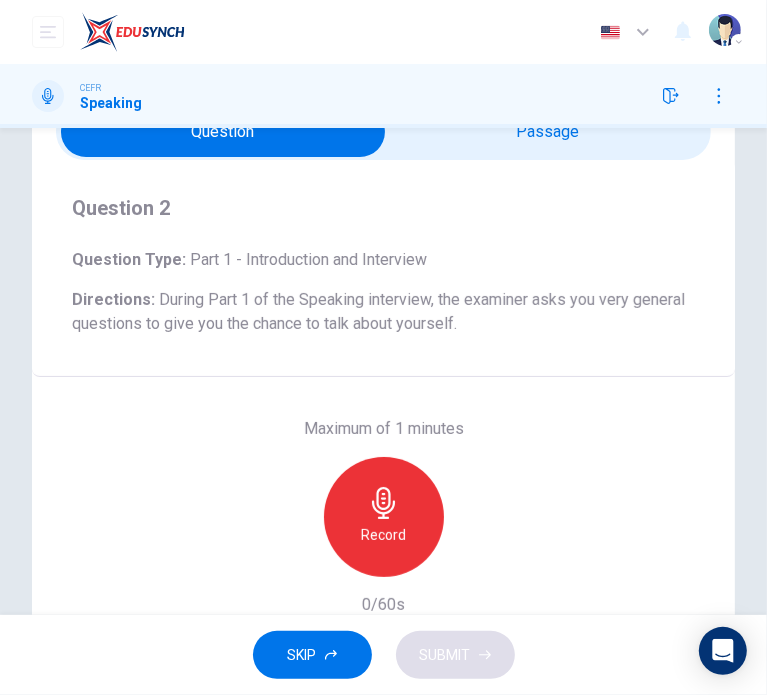 click on "Record" at bounding box center [383, 535] 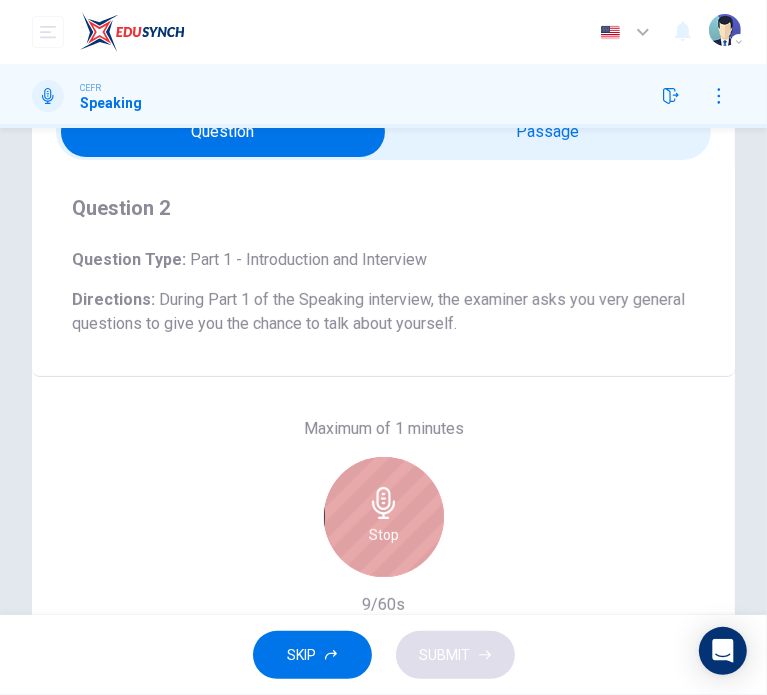 click on "Stop" at bounding box center [384, 517] 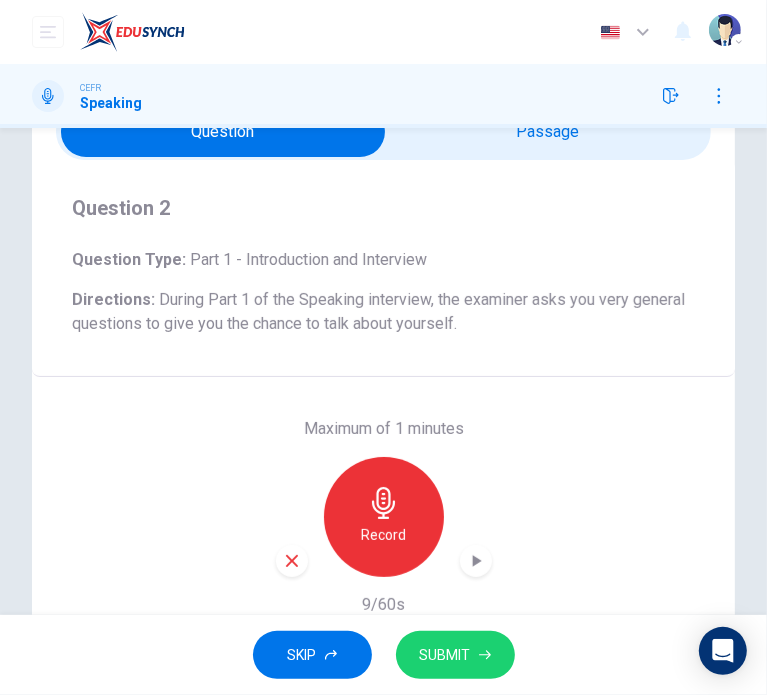 click at bounding box center (223, 132) 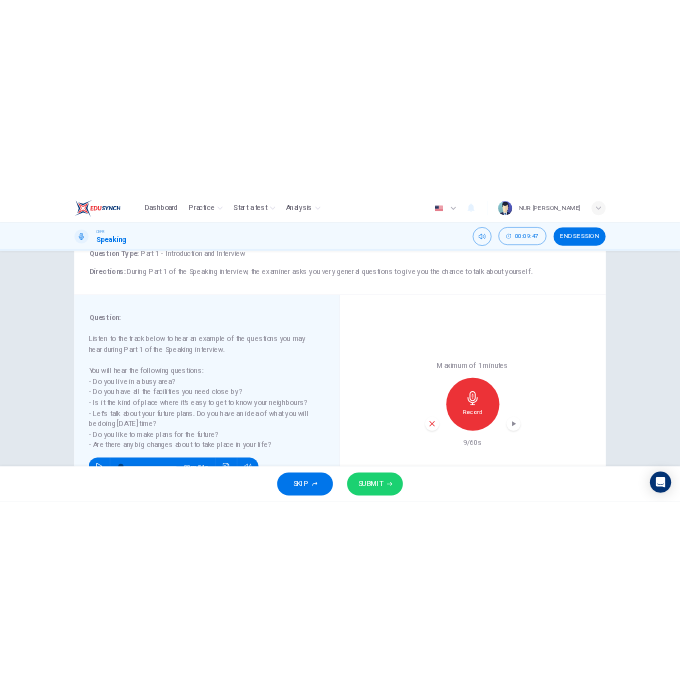 scroll, scrollTop: 188, scrollLeft: 0, axis: vertical 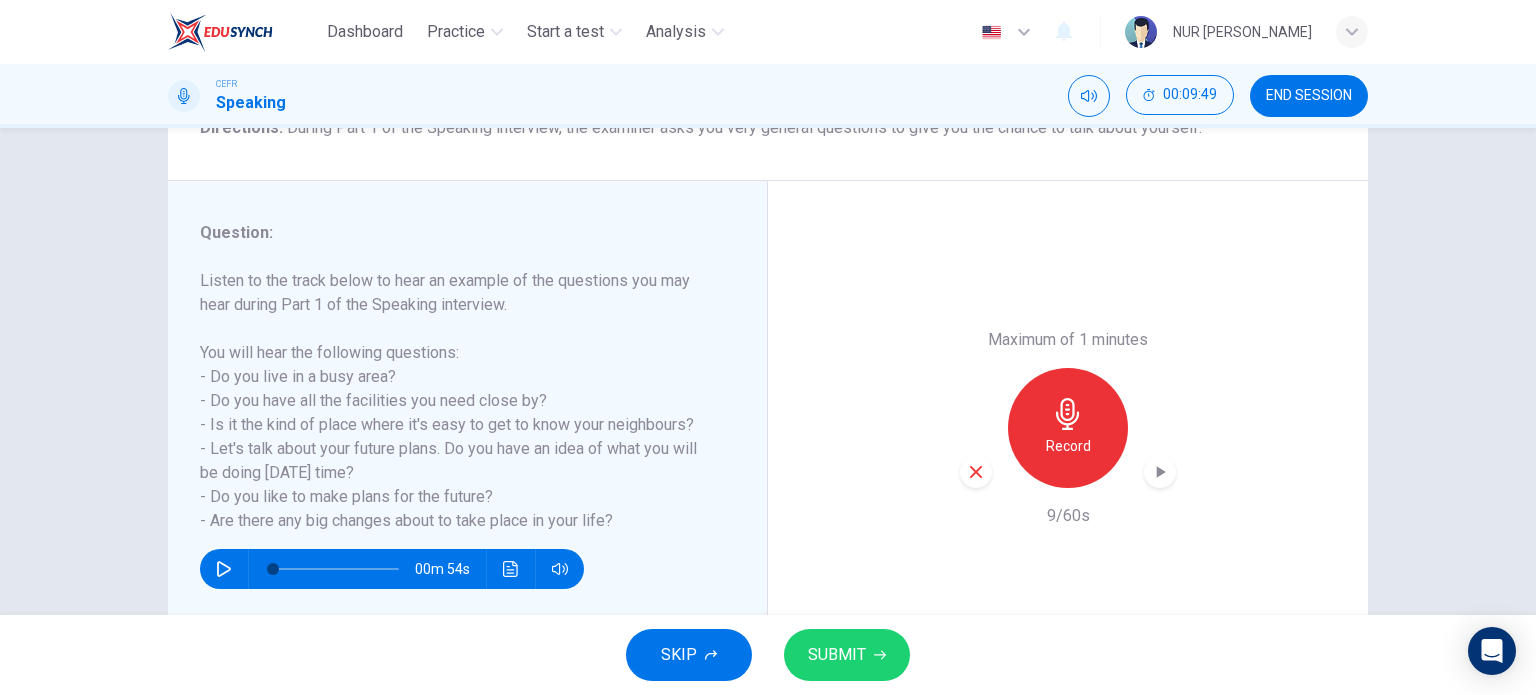click 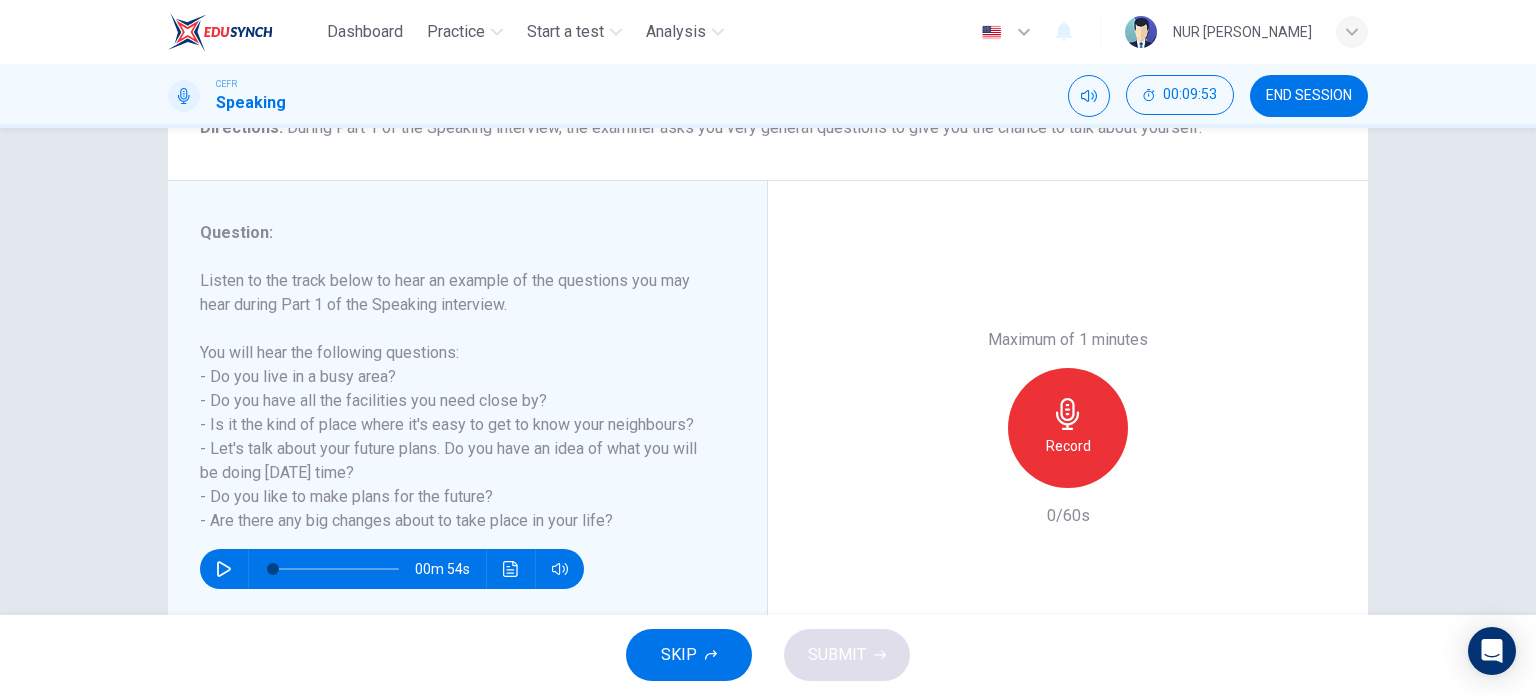 click on "Record" at bounding box center (1068, 428) 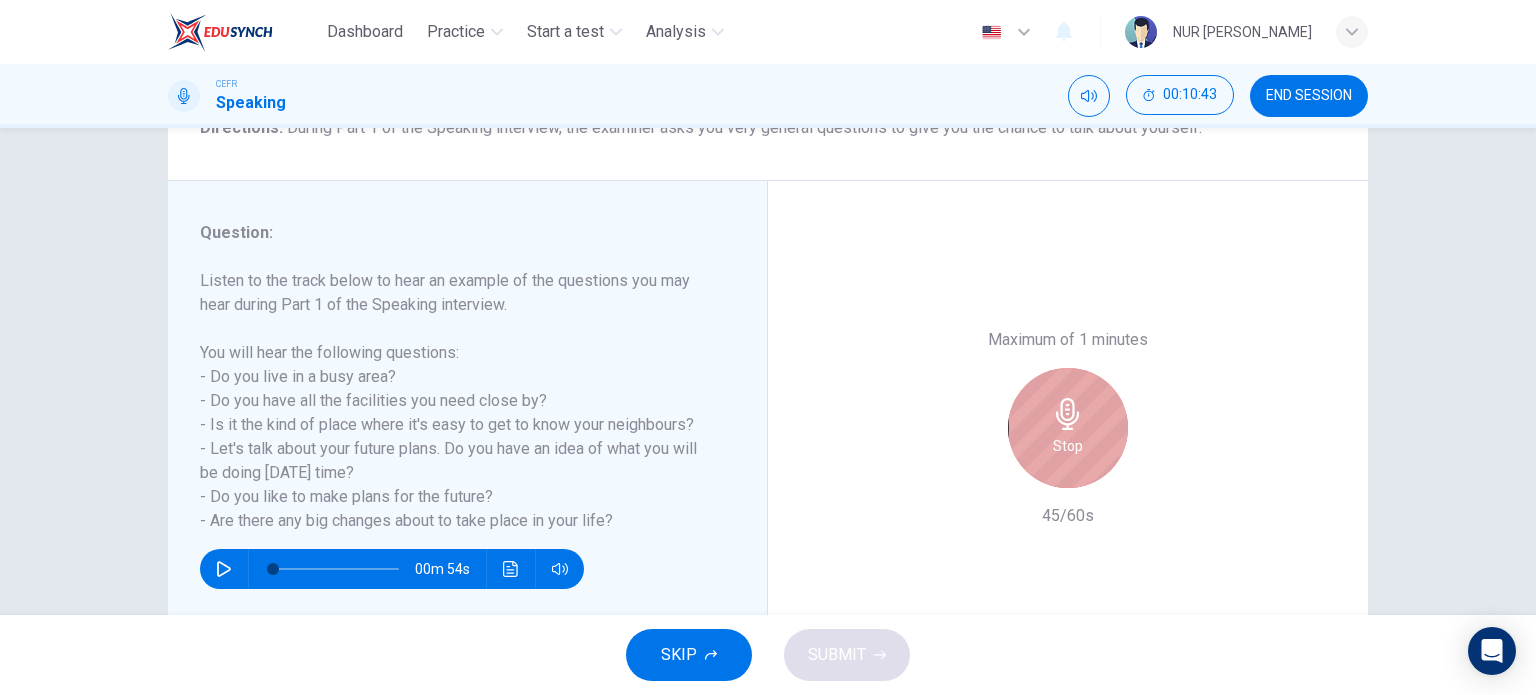 click on "Stop" at bounding box center [1068, 428] 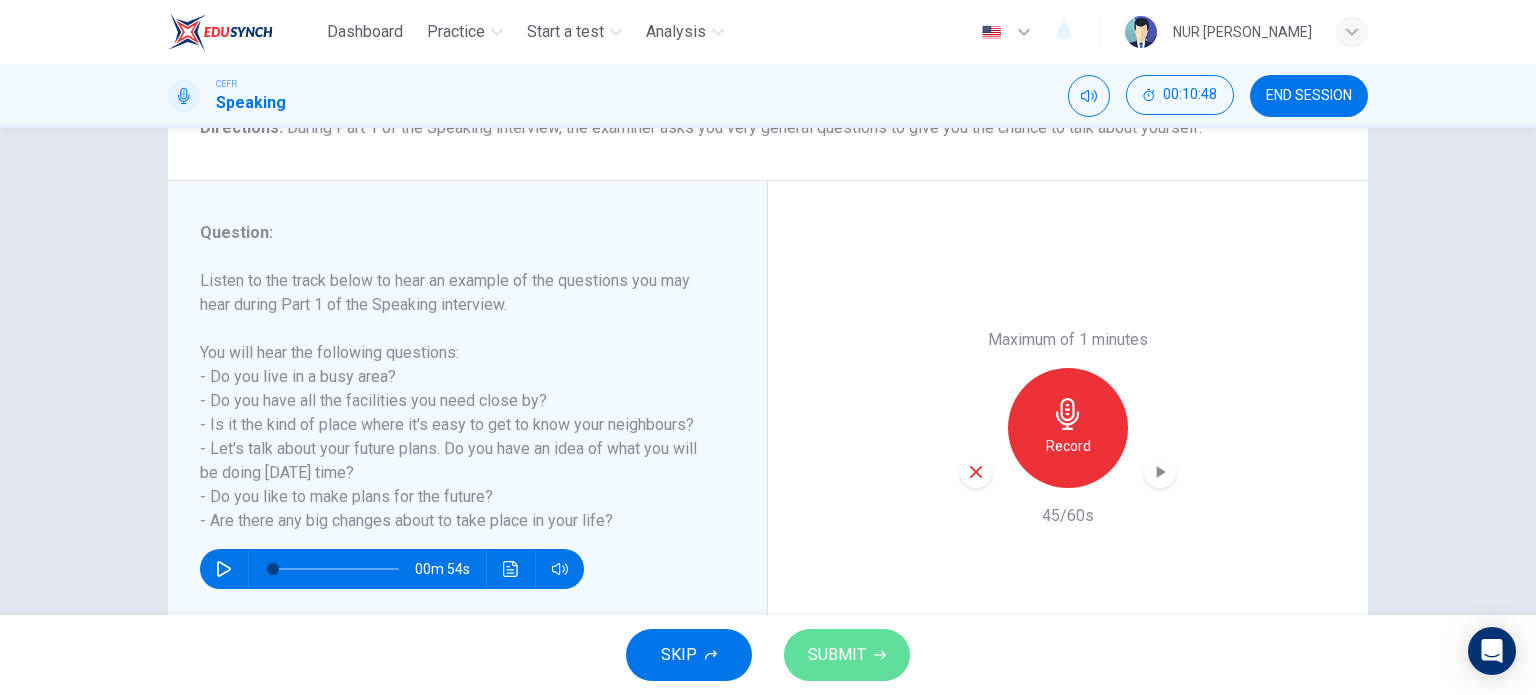 click on "SUBMIT" at bounding box center (847, 655) 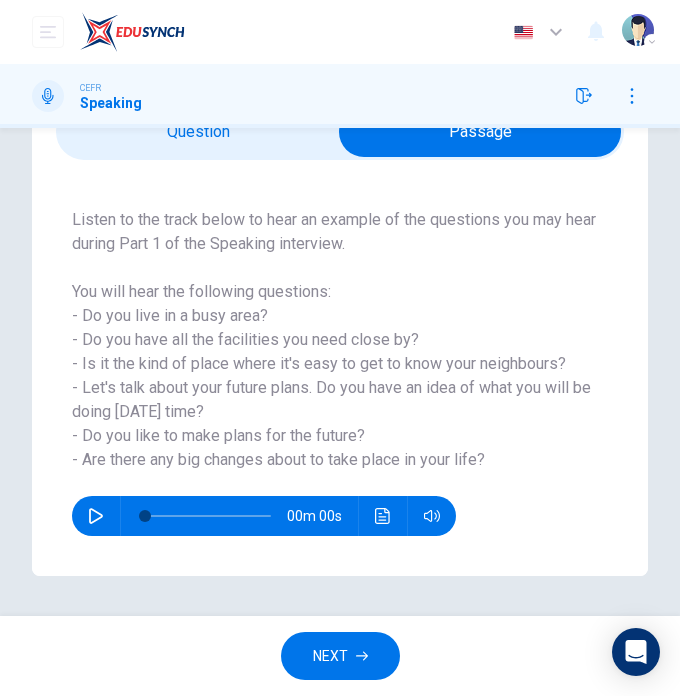 scroll, scrollTop: 88, scrollLeft: 0, axis: vertical 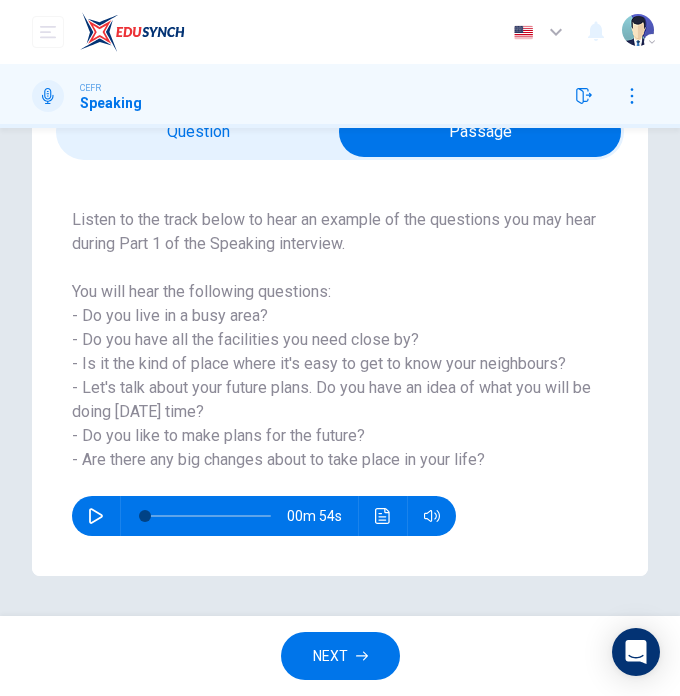 click on "Listen to the track below to hear an example of the questions you may hear during Part 1 of the Speaking interview.  You will hear the following questions:
- Do you live in a busy area?
- Do you have all the facilities you need close by?
- Is it the kind of place where it's easy to get to know your neighbours?
- Let's talk about your future plans. Do you have an idea of what you will be doing [DATE] time?
- Do you like to make plans for the future?
- Are there any big changes about to take place in your life?" at bounding box center [336, 340] 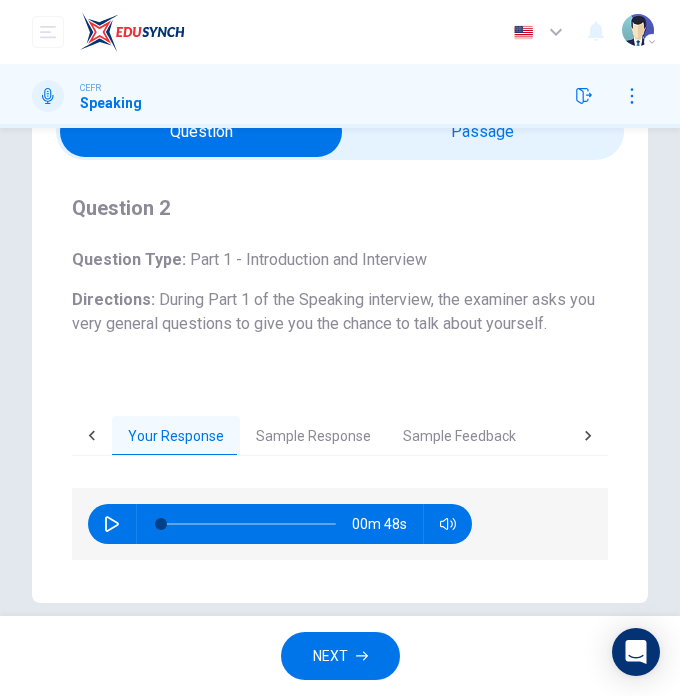 click at bounding box center [201, 132] 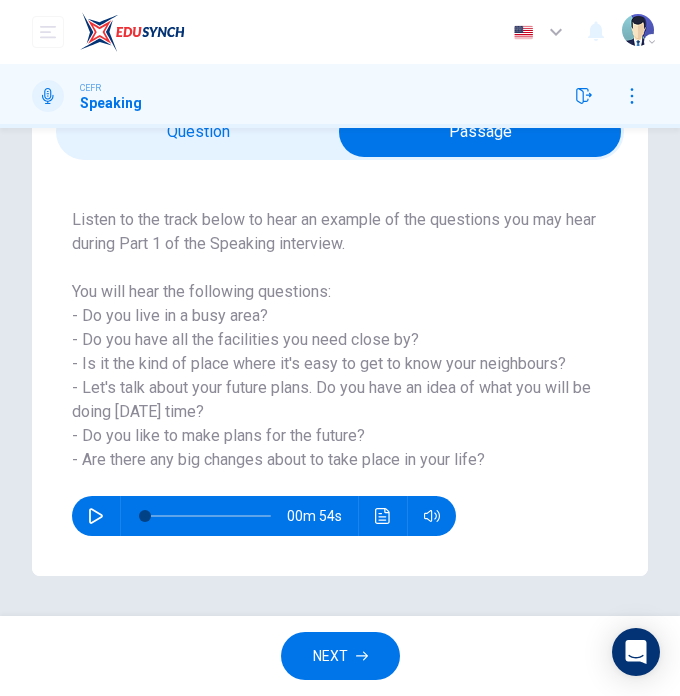 click on "Listen to the track below to hear an example of the questions you may hear during Part 1 of the Speaking interview.  You will hear the following questions:
- Do you live in a busy area?
- Do you have all the facilities you need close by?
- Is it the kind of place where it's easy to get to know your neighbours?
- Let's talk about your future plans. Do you have an idea of what you will be doing [DATE] time?
- Do you like to make plans for the future?
- Are there any big changes about to take place in your life?" at bounding box center [336, 340] 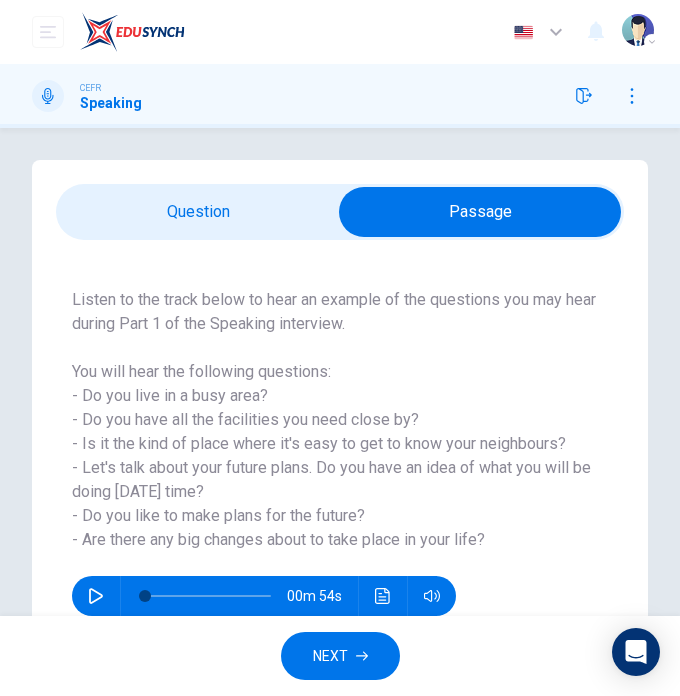 scroll, scrollTop: 0, scrollLeft: 0, axis: both 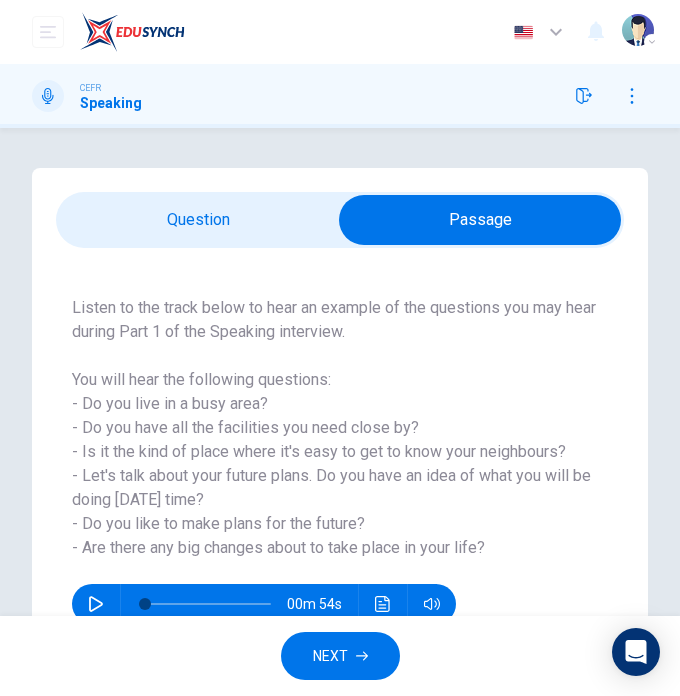 click at bounding box center (480, 220) 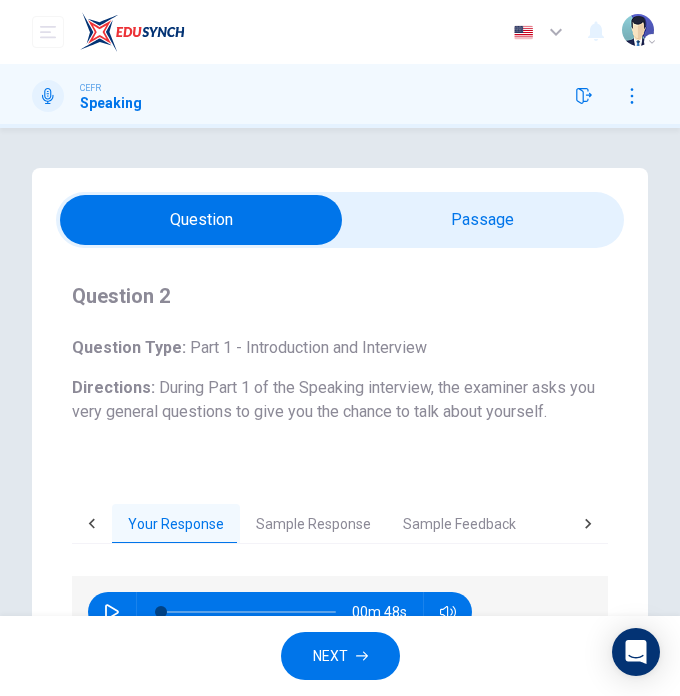 click on "Sample Response" at bounding box center [313, 525] 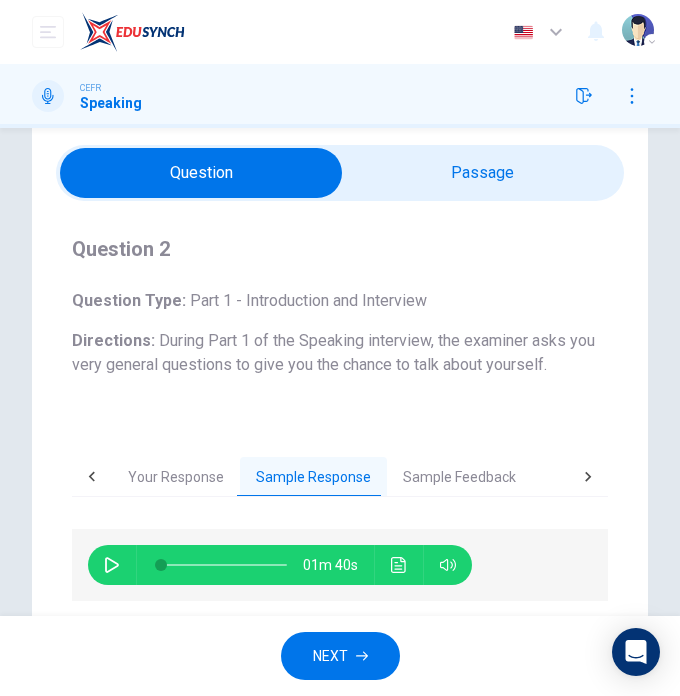 scroll, scrollTop: 114, scrollLeft: 0, axis: vertical 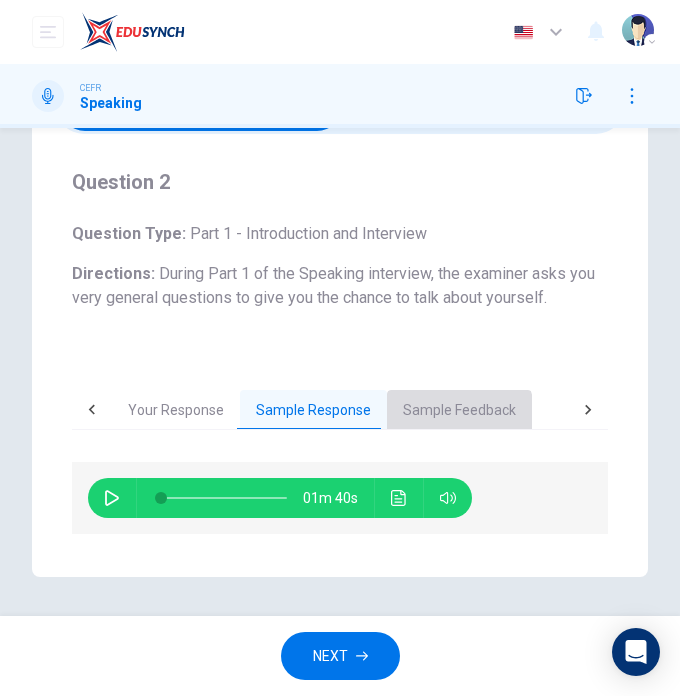 click on "Sample Feedback" at bounding box center (459, 411) 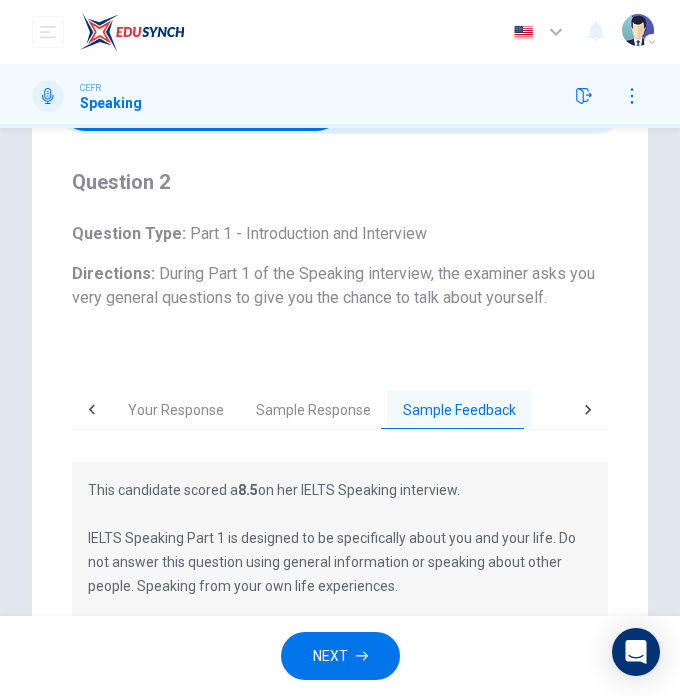 scroll, scrollTop: 314, scrollLeft: 0, axis: vertical 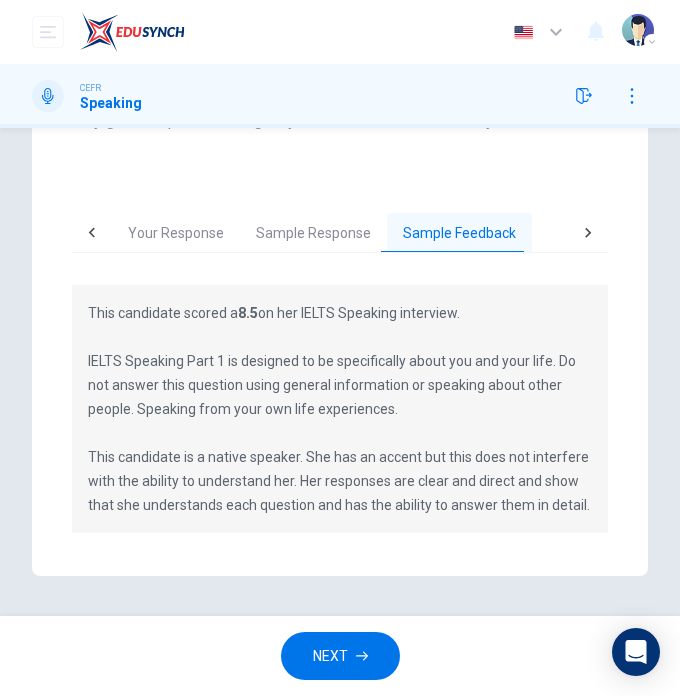 click on "Your Response Sample Response Sample Feedback 00m 48s 01m 40s This candidate scored a  8.5  on her IELTS Speaking interview.
IELTS Speaking Part 1 is designed to be specifically about you and your life. Do not answer this question using general information or speaking about other people. Speaking from your own life experiences.
This candidate is a native speaker. She has an accent but this does not interfere with the ability to understand her. Her responses are clear and direct and show that she understands each question and has the ability to answer them in detail." at bounding box center (340, 374) 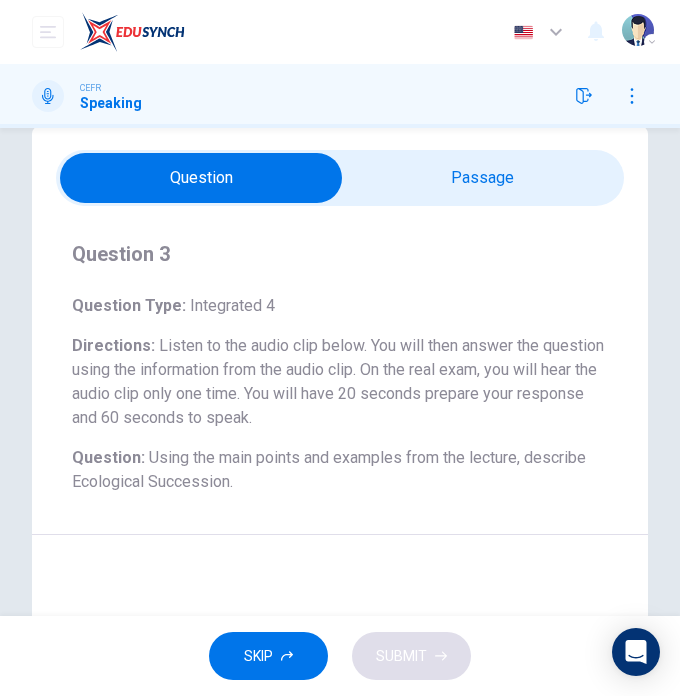 scroll, scrollTop: 0, scrollLeft: 0, axis: both 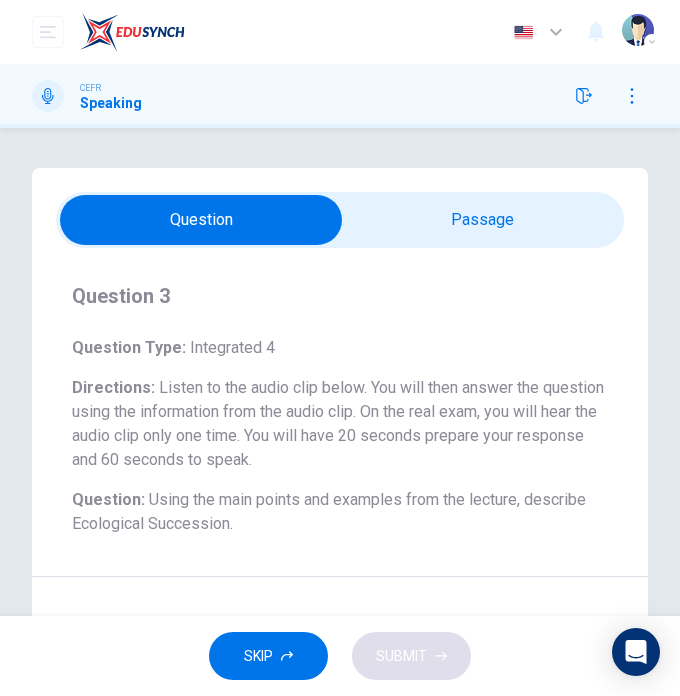 click at bounding box center [201, 220] 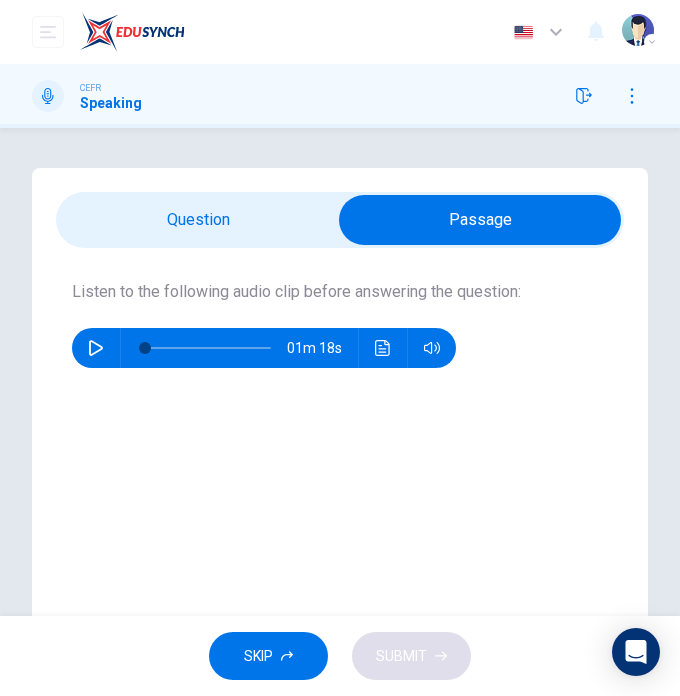 click at bounding box center (480, 220) 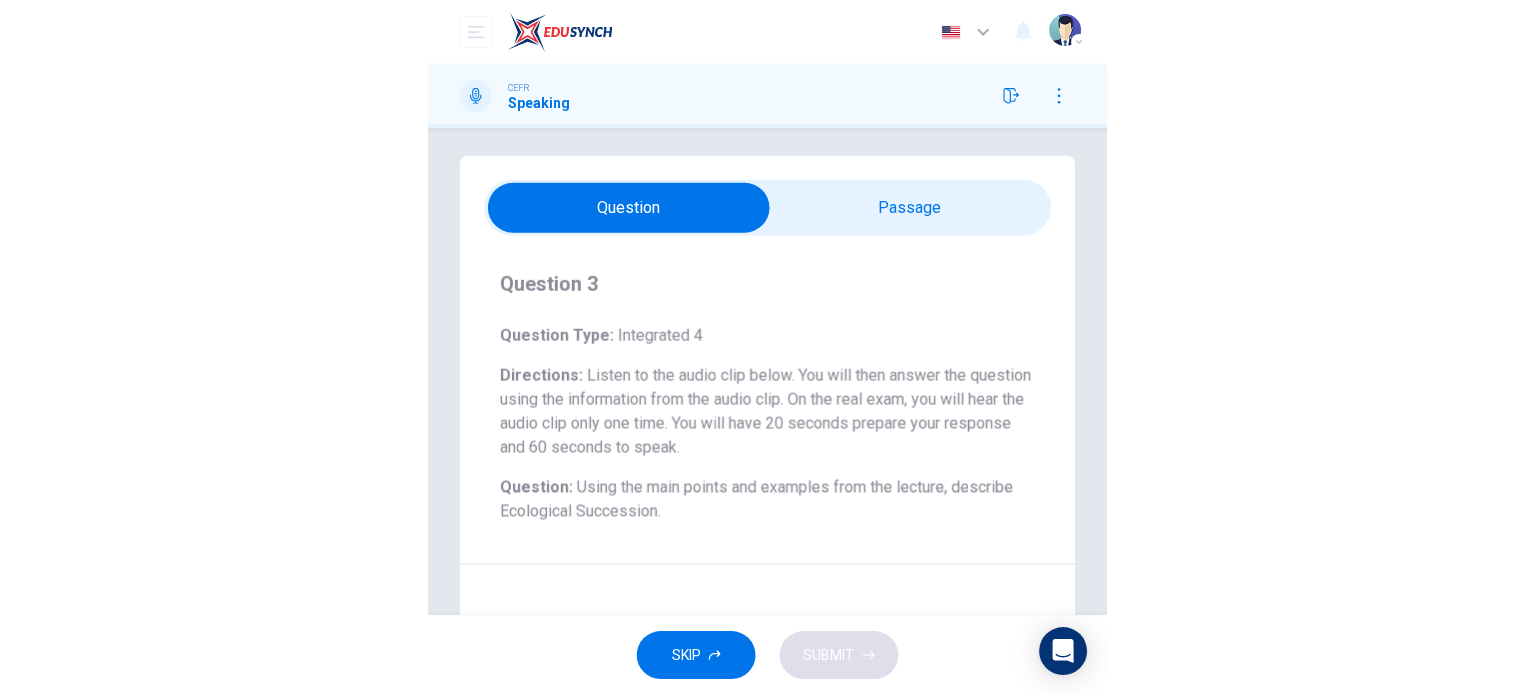 scroll, scrollTop: 0, scrollLeft: 0, axis: both 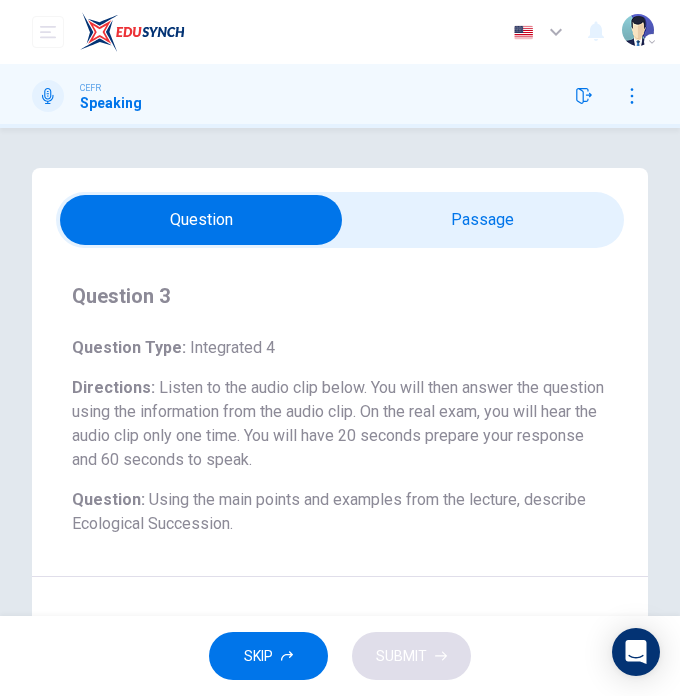 click at bounding box center [201, 220] 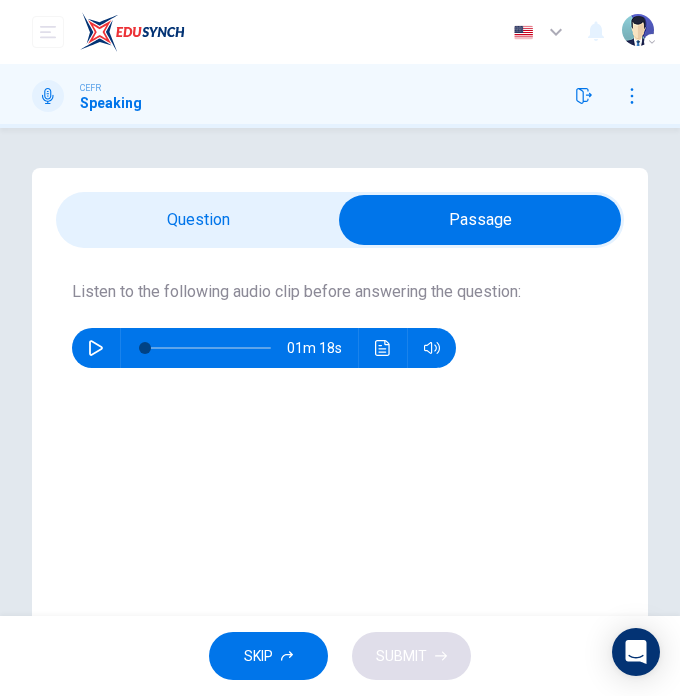 click at bounding box center (96, 348) 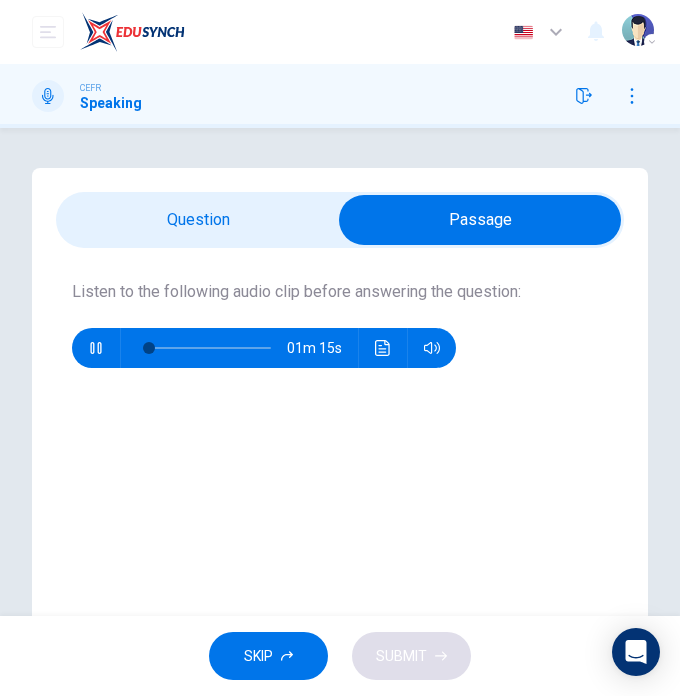 type on "4" 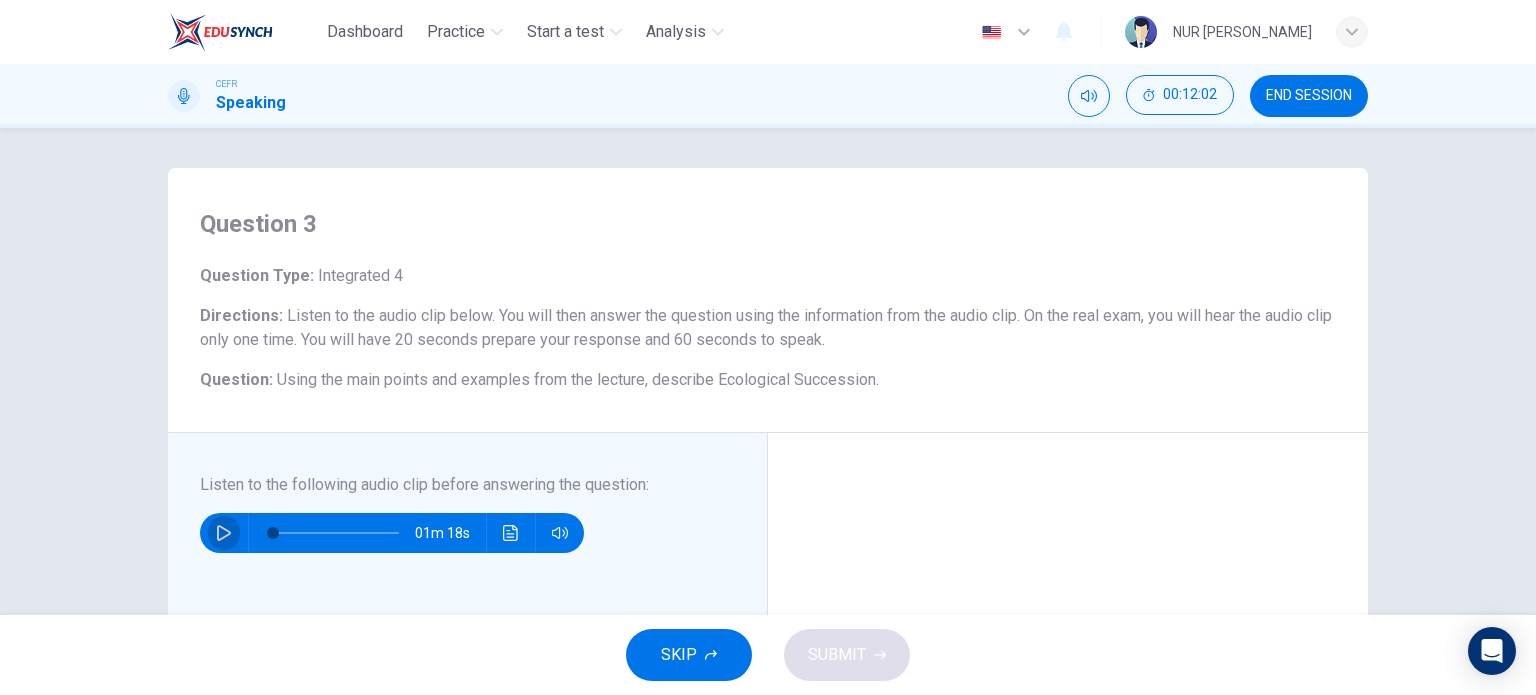 click at bounding box center [224, 533] 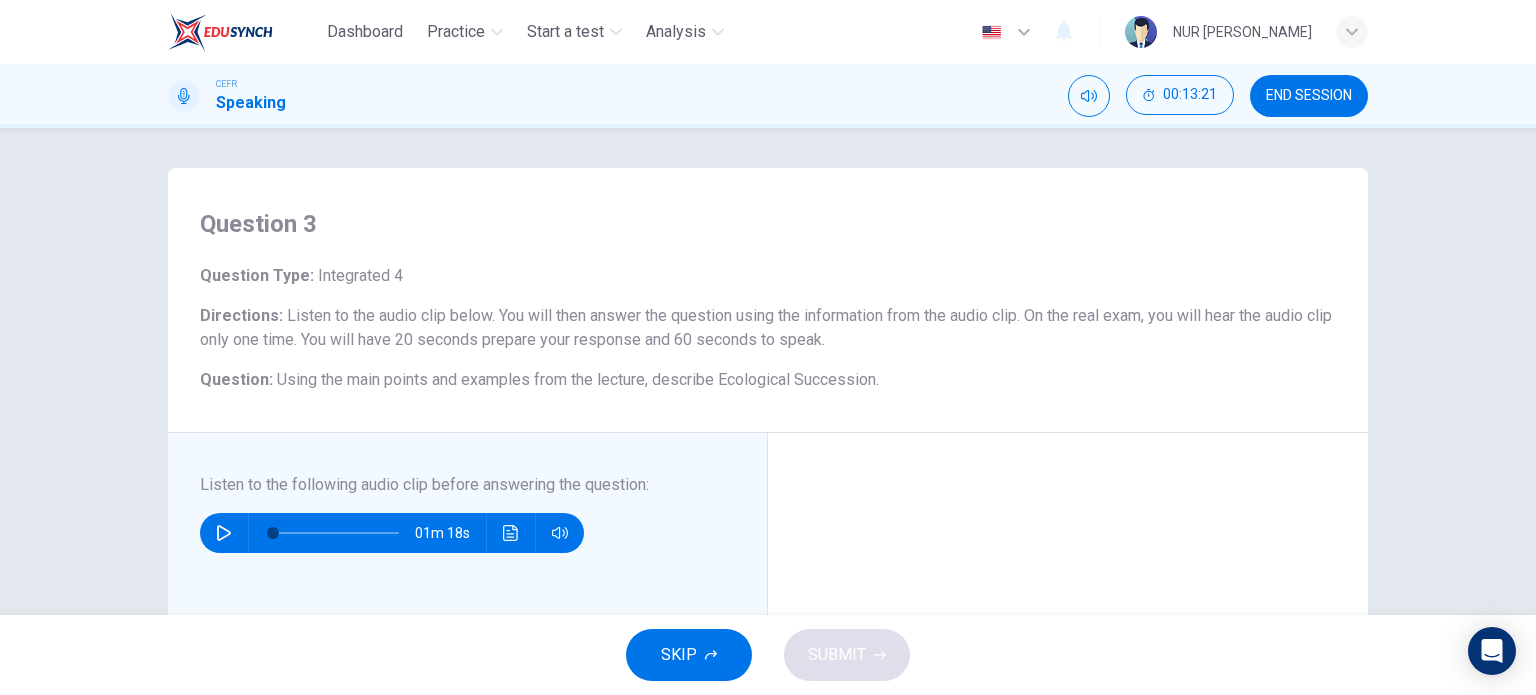 type on "0" 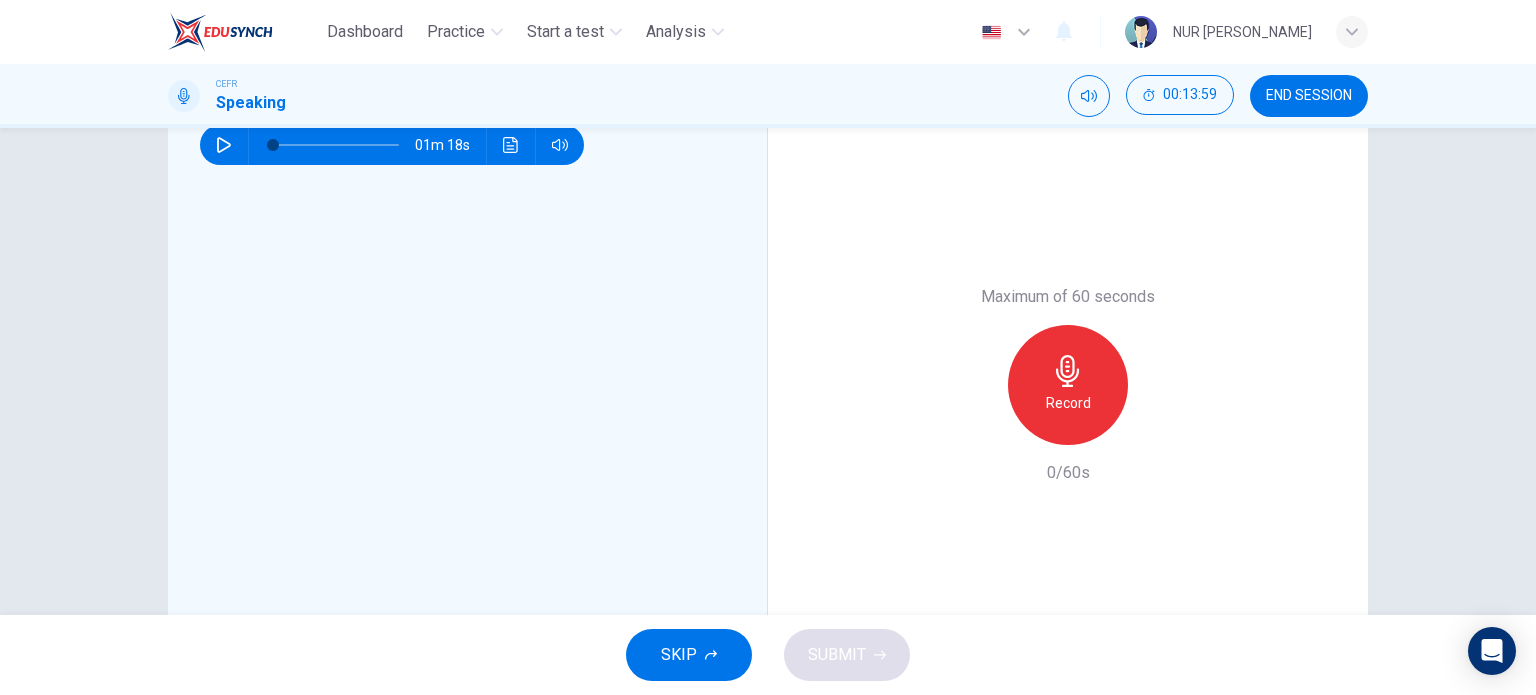 scroll, scrollTop: 400, scrollLeft: 0, axis: vertical 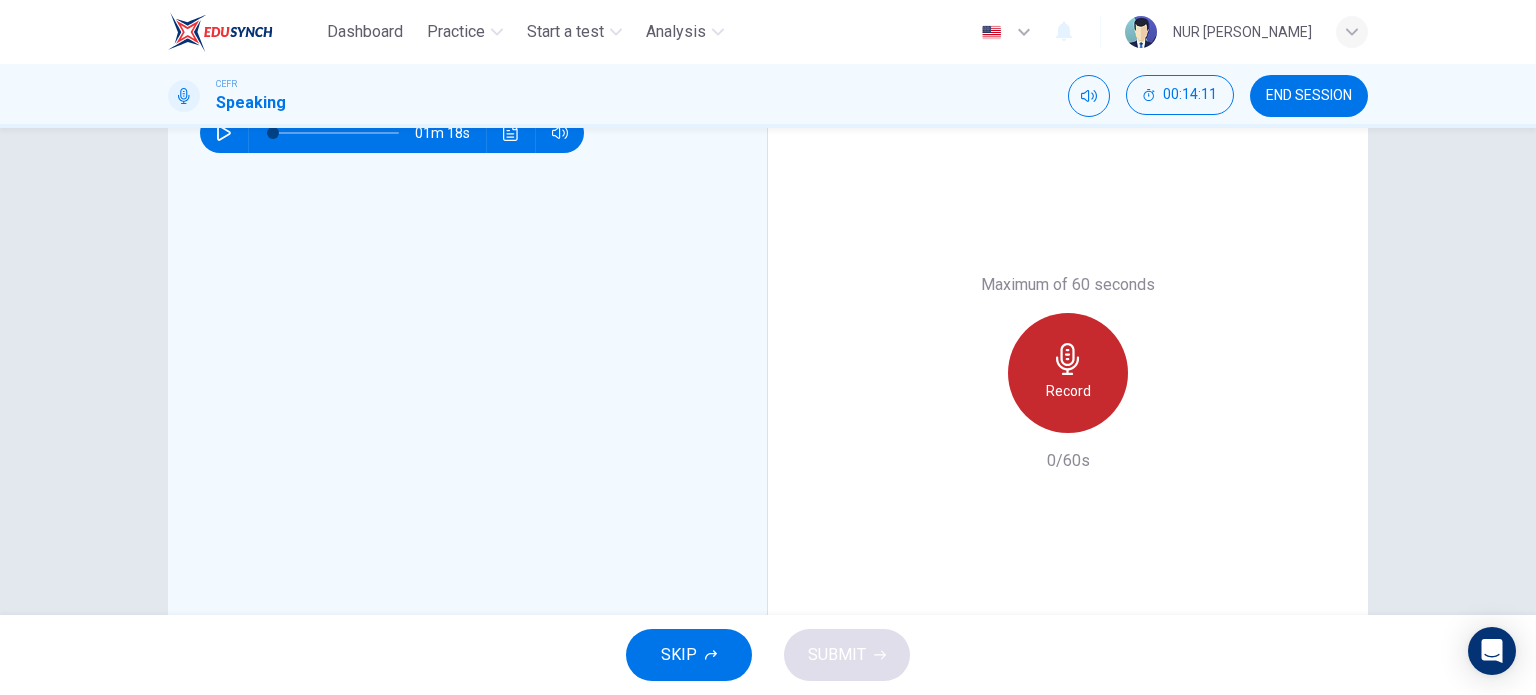 click on "Record" at bounding box center (1068, 373) 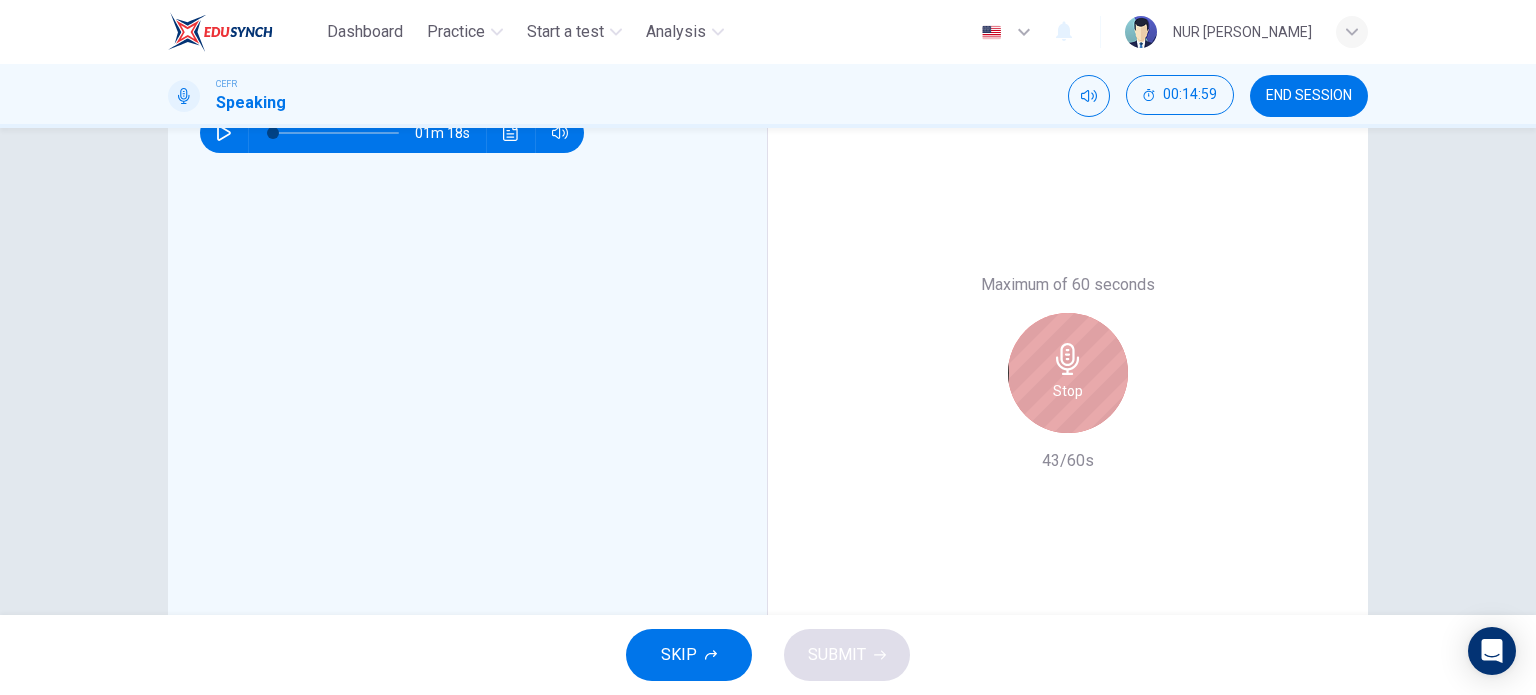 click on "Stop" at bounding box center [1068, 373] 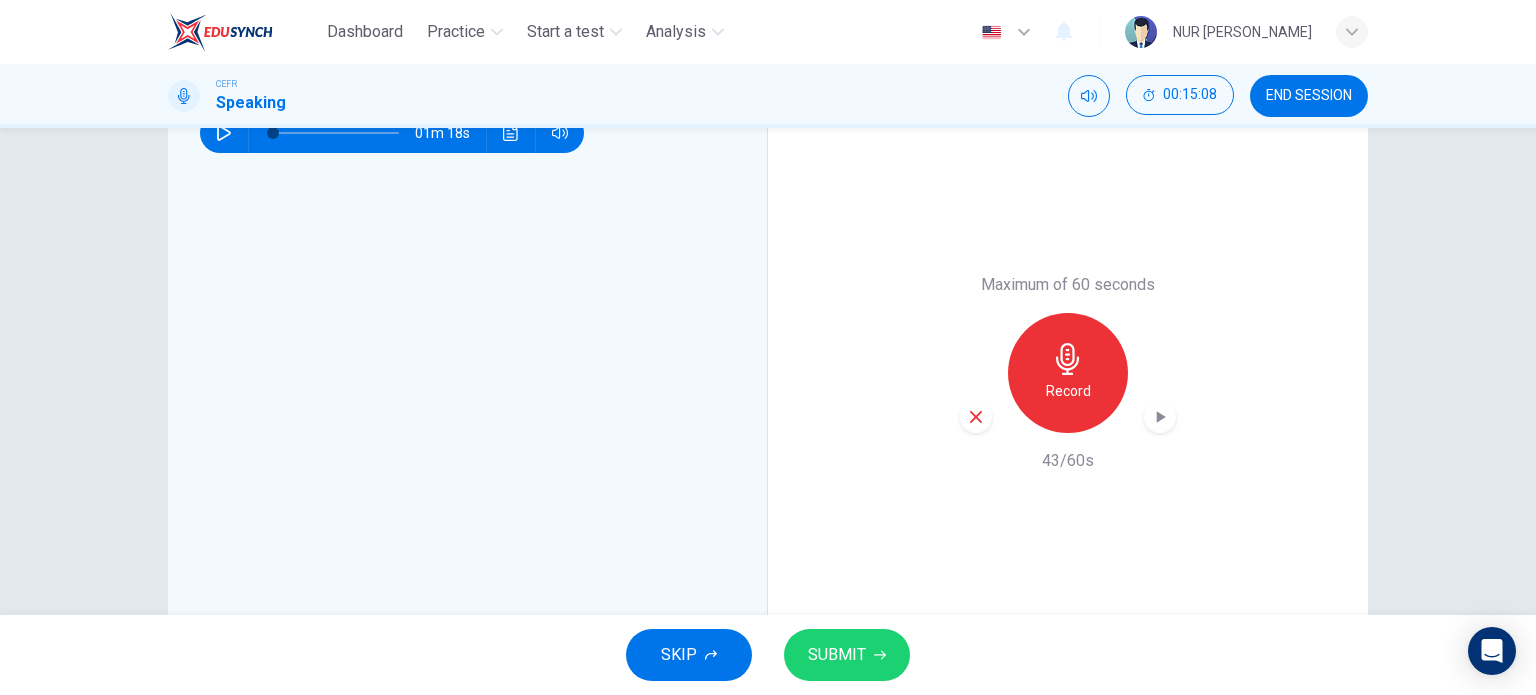 click on "SUBMIT" at bounding box center (847, 655) 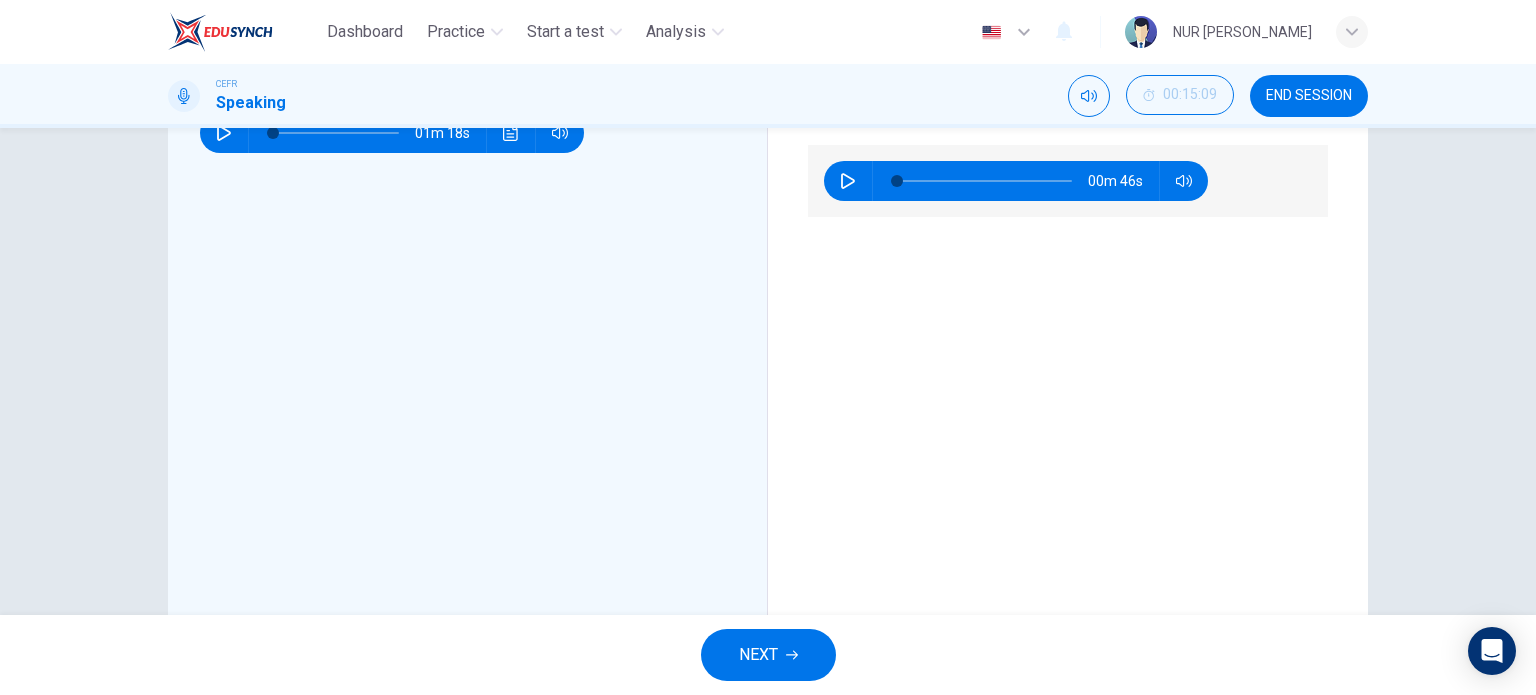 click on "00m 46s" at bounding box center [1068, 417] 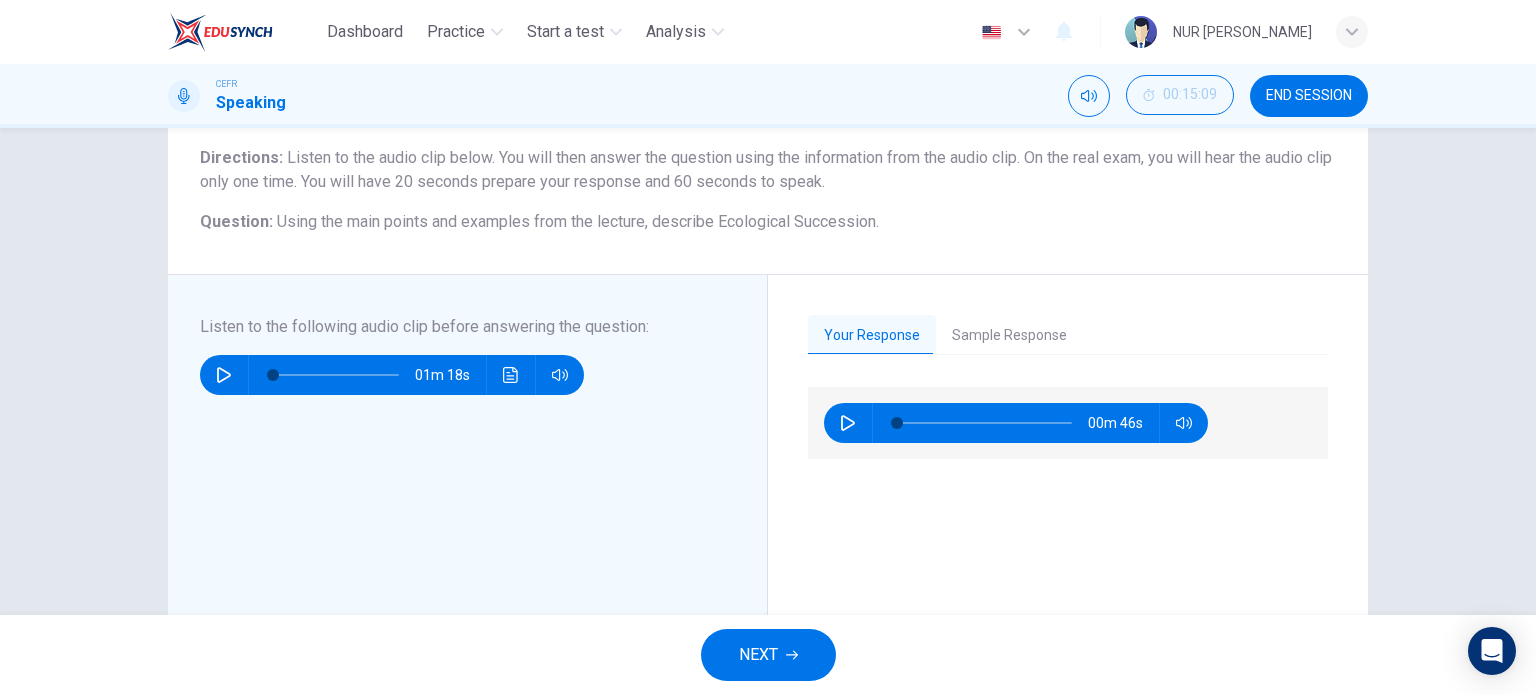 scroll, scrollTop: 100, scrollLeft: 0, axis: vertical 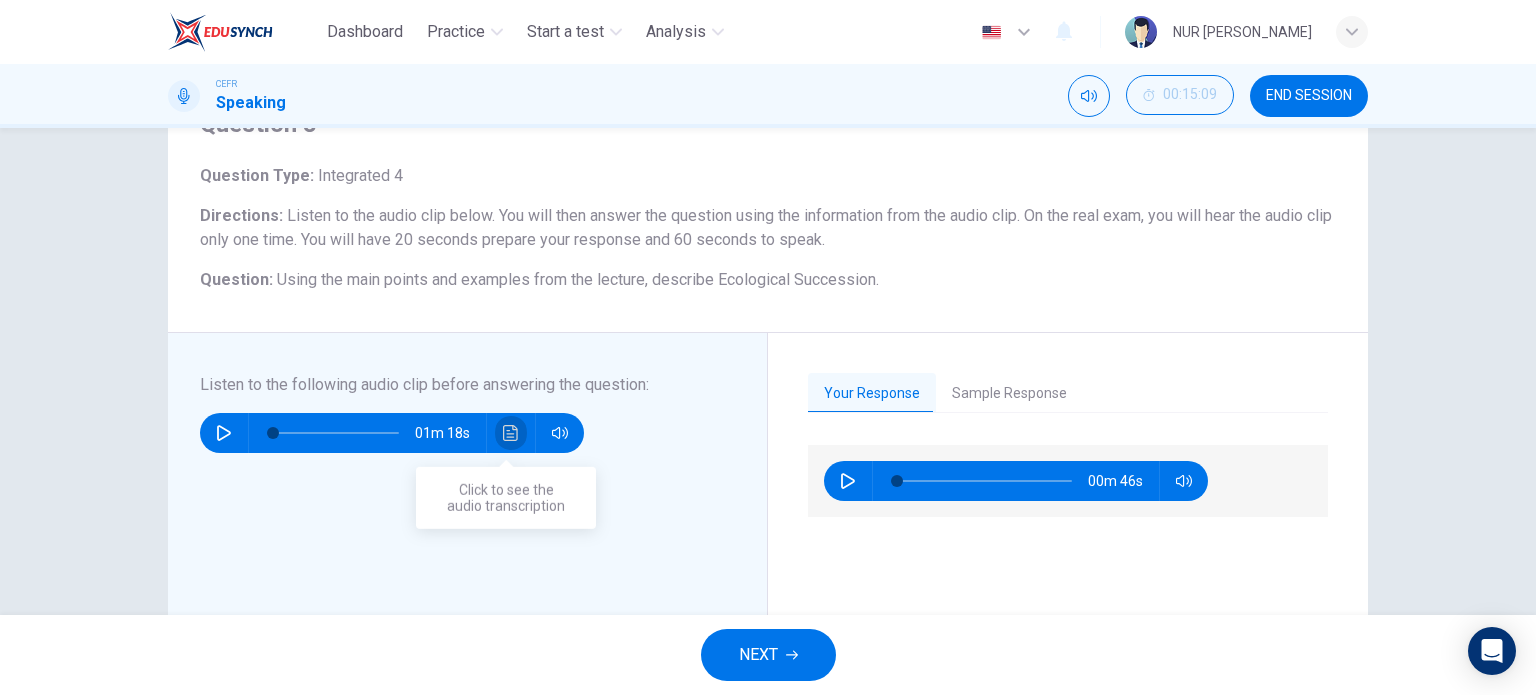 click 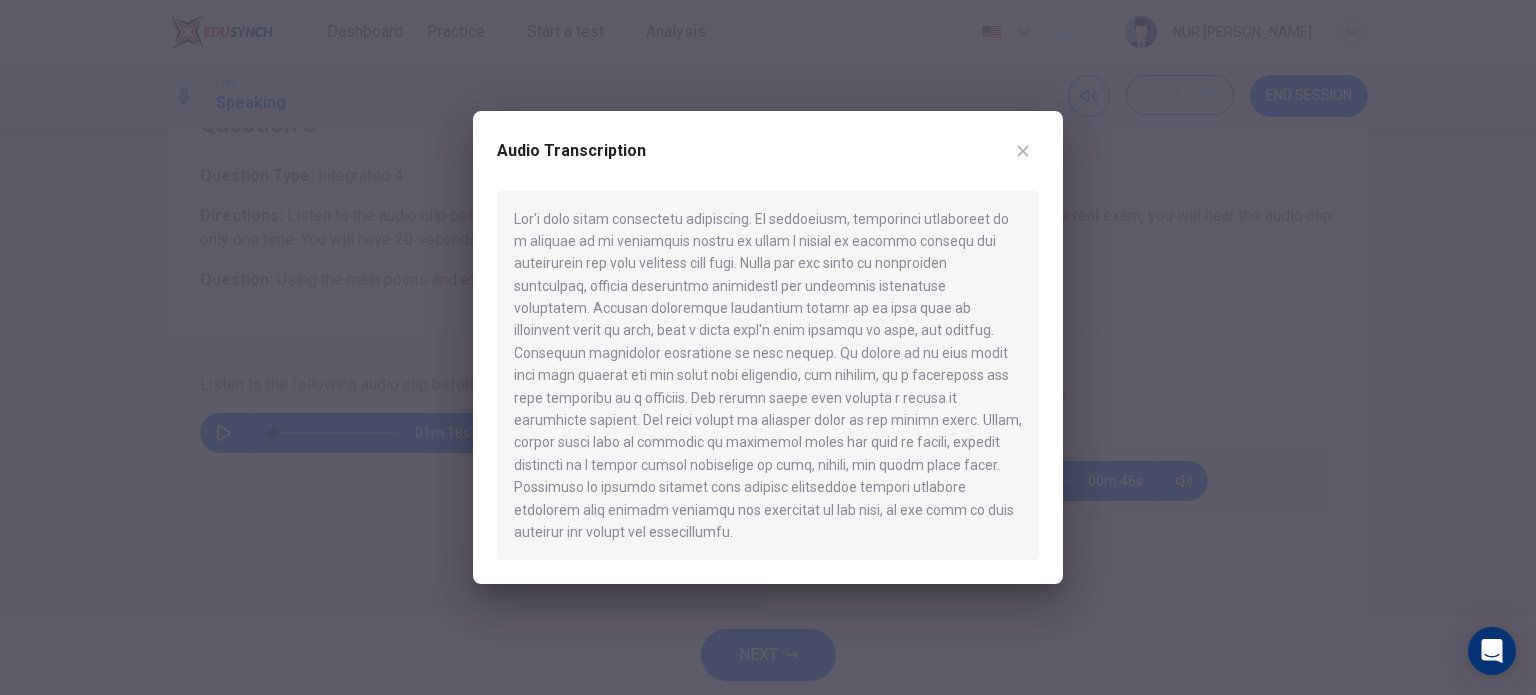 type 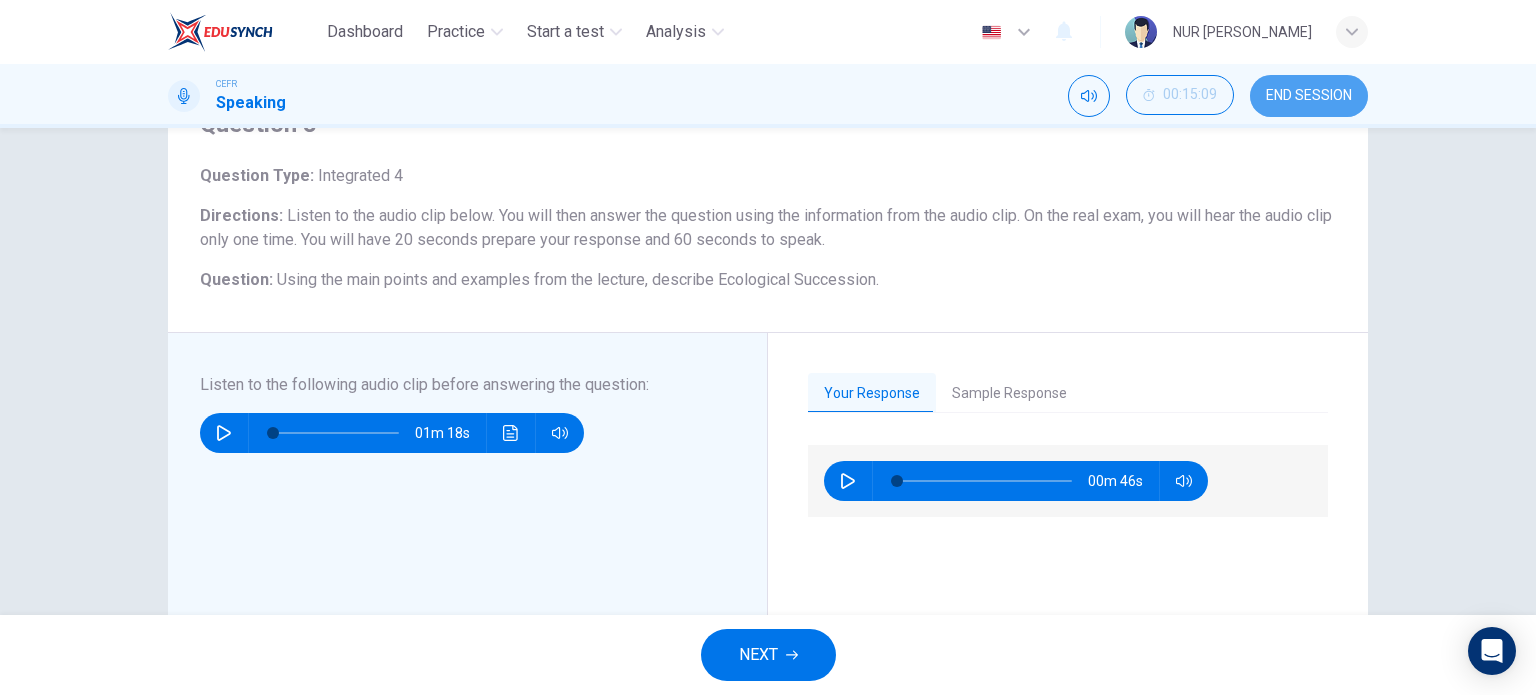 click on "END SESSION" at bounding box center (1309, 96) 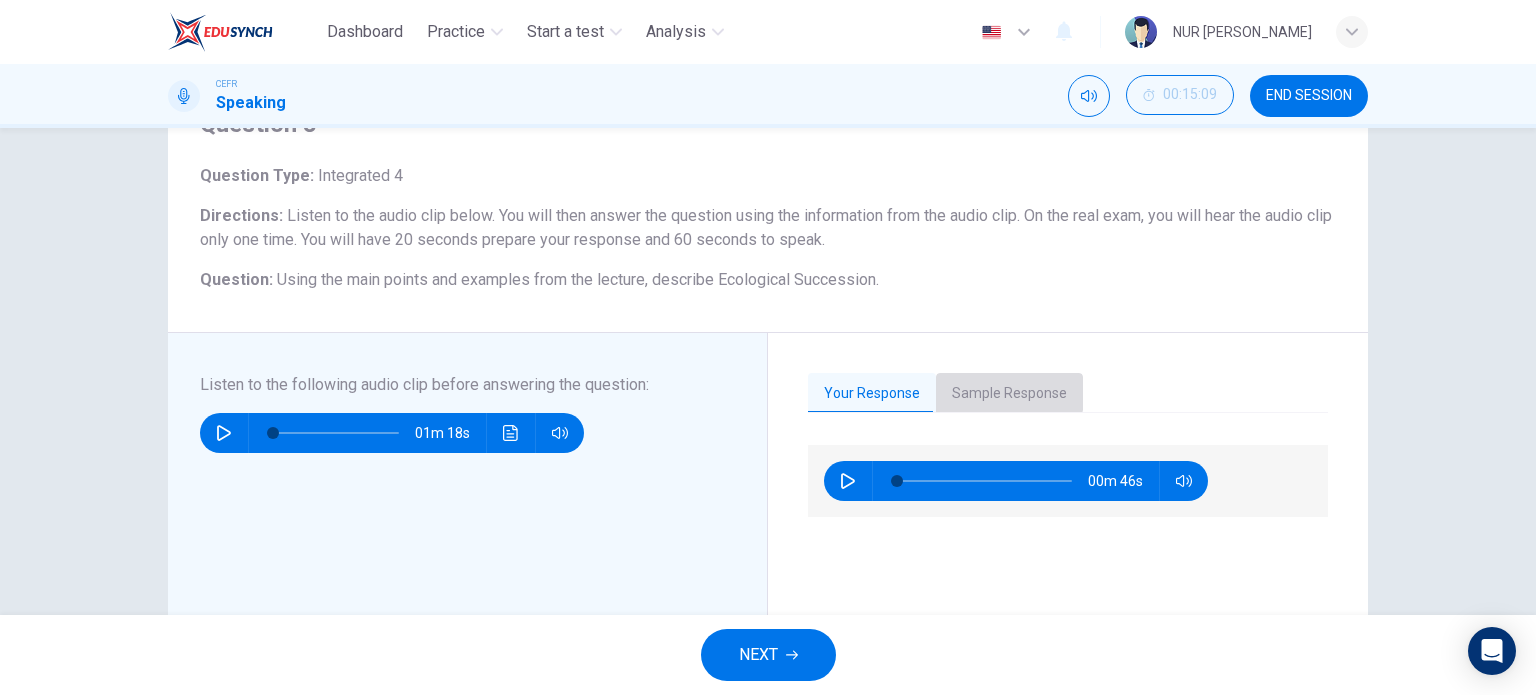 click on "Sample Response" at bounding box center (1009, 394) 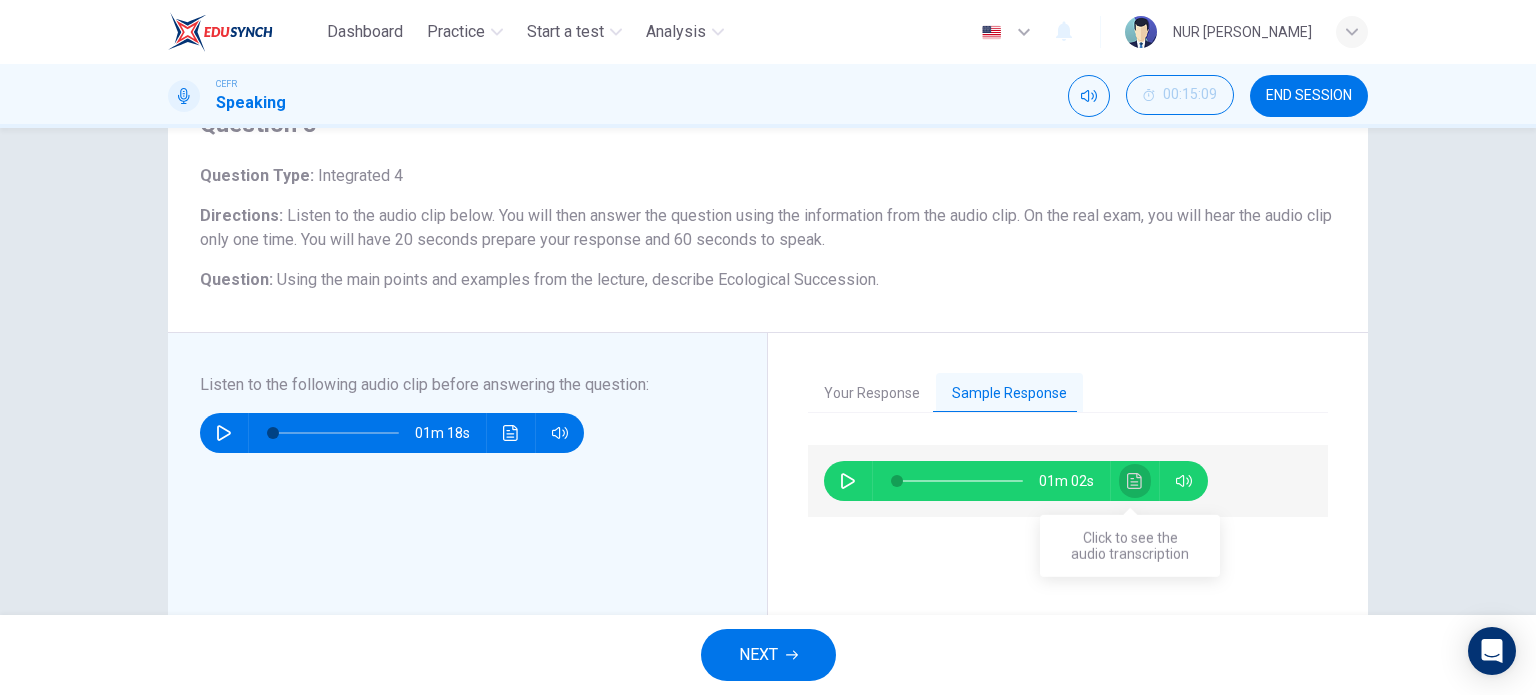 click at bounding box center (1135, 481) 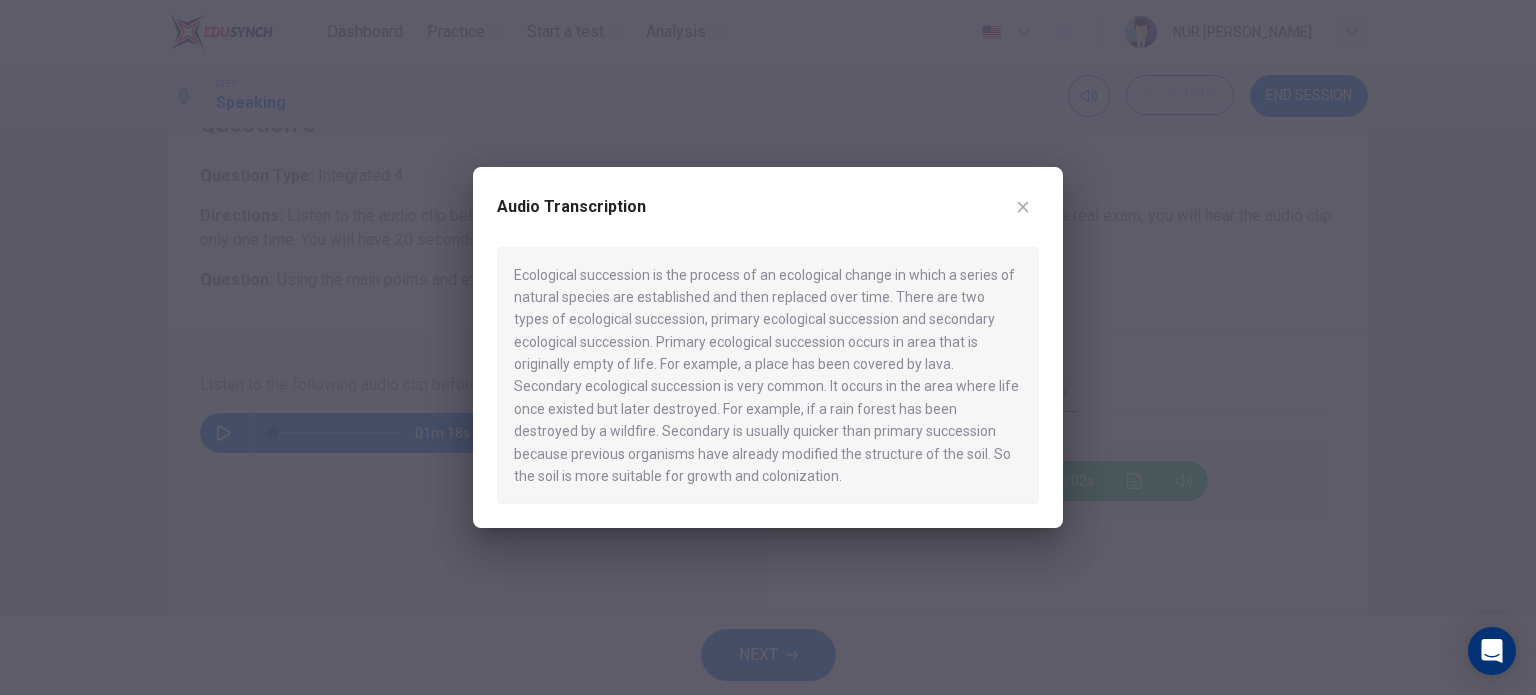click 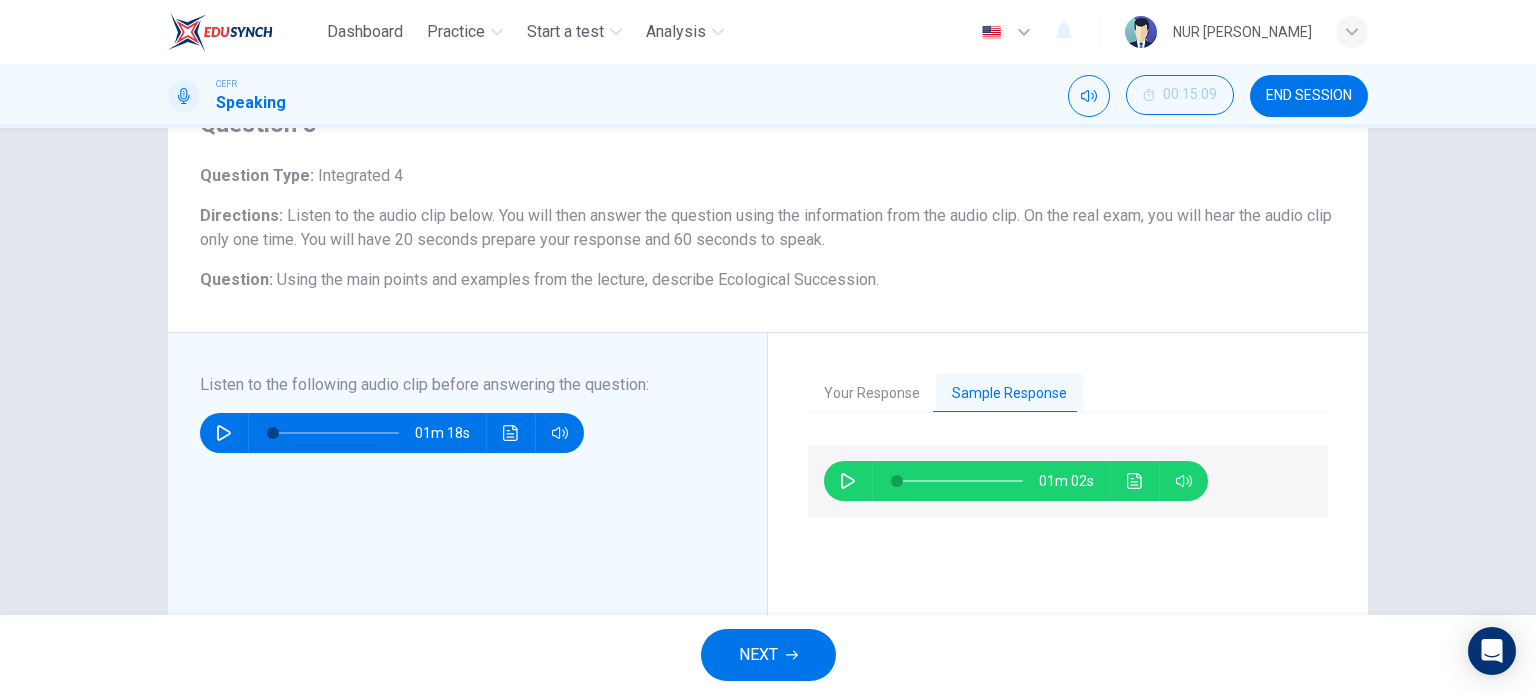 drag, startPoint x: 1302, startPoint y: 80, endPoint x: 1026, endPoint y: 627, distance: 612.6867 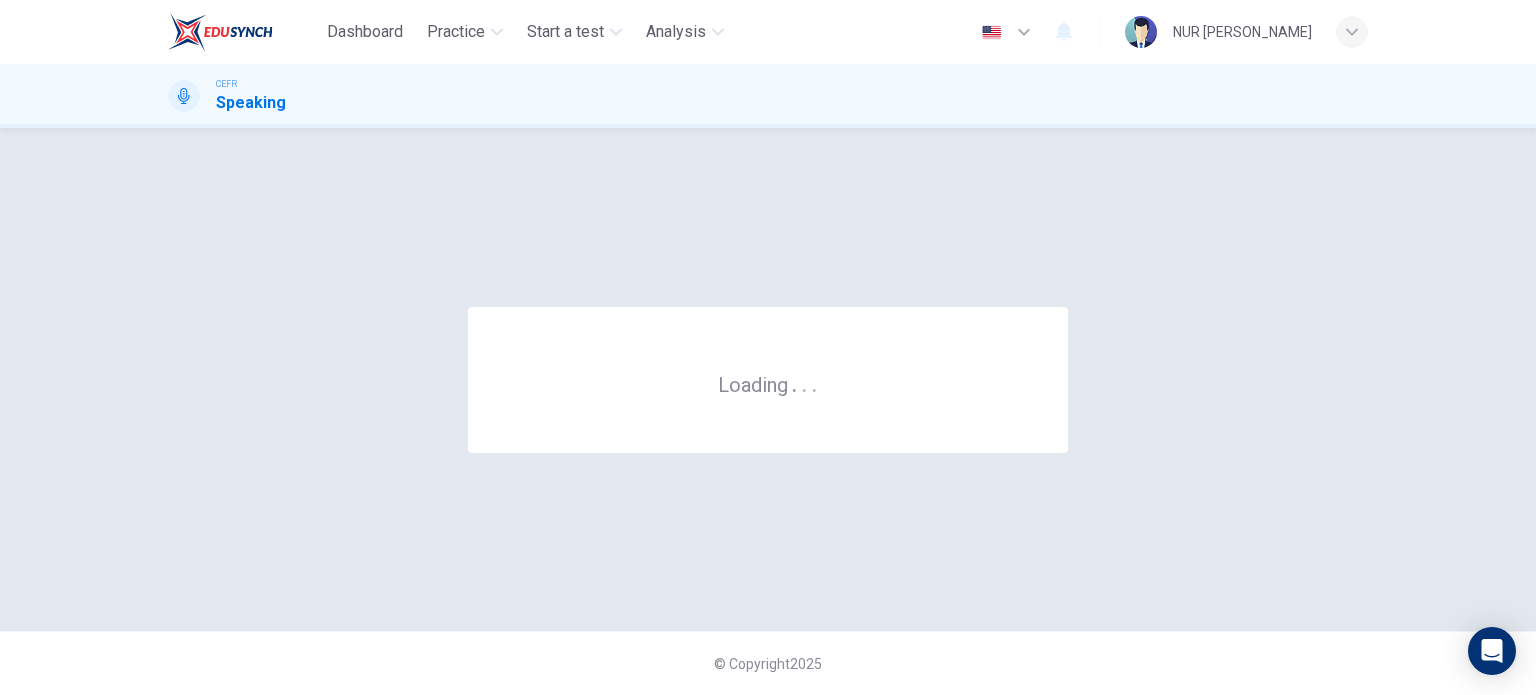 scroll, scrollTop: 0, scrollLeft: 0, axis: both 